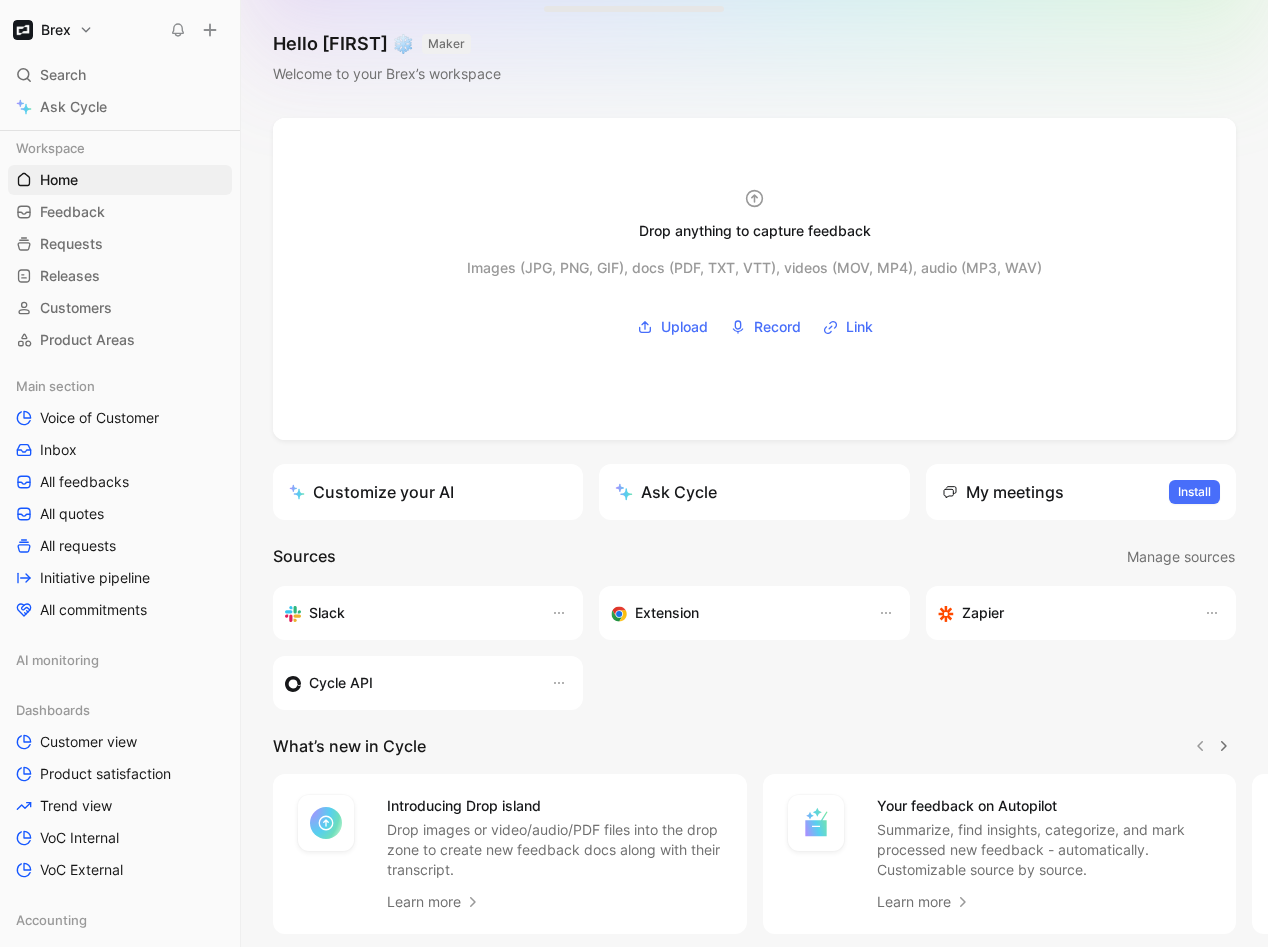 scroll, scrollTop: 0, scrollLeft: 0, axis: both 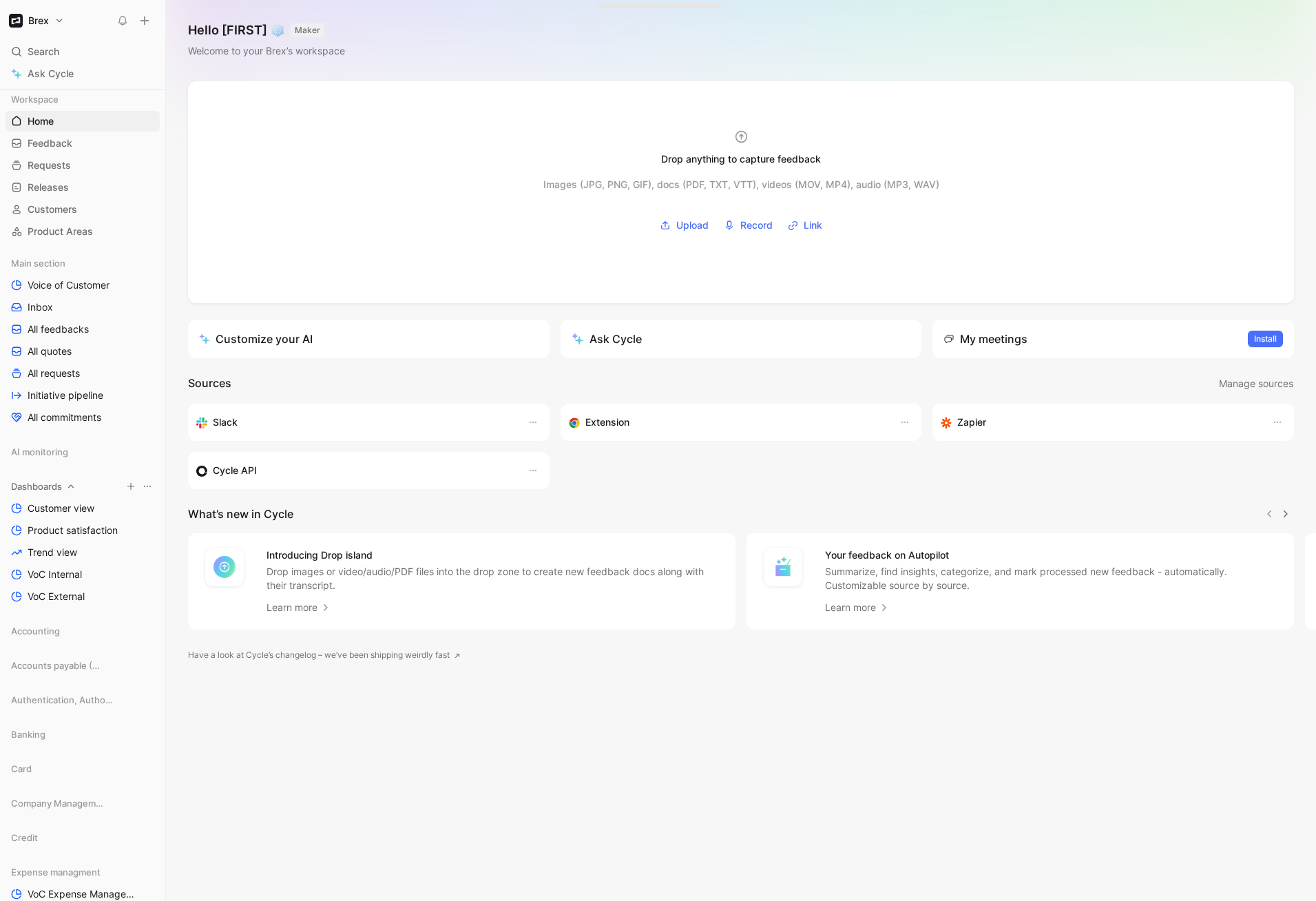 click at bounding box center [74, 263] 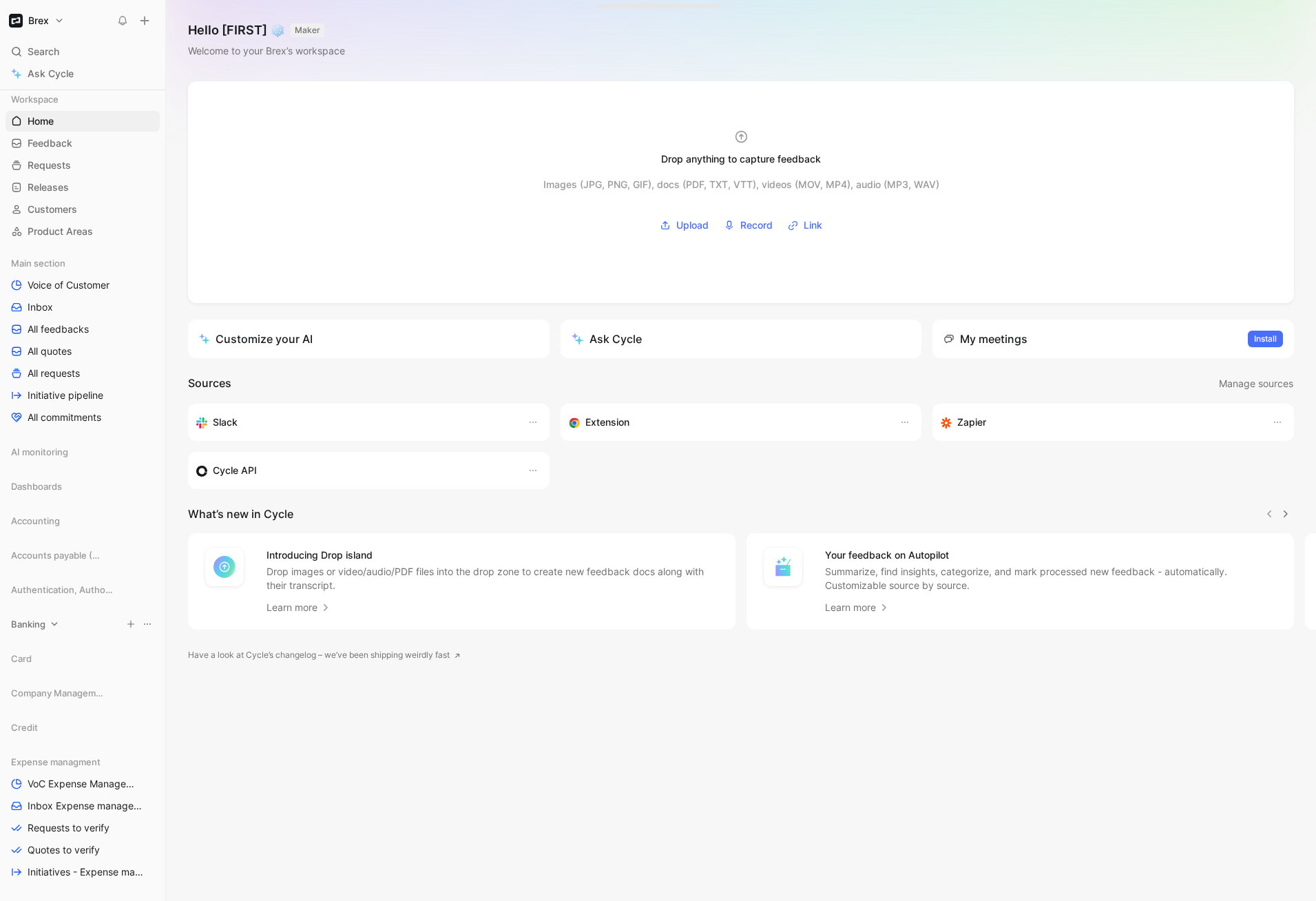 scroll, scrollTop: 194, scrollLeft: 0, axis: vertical 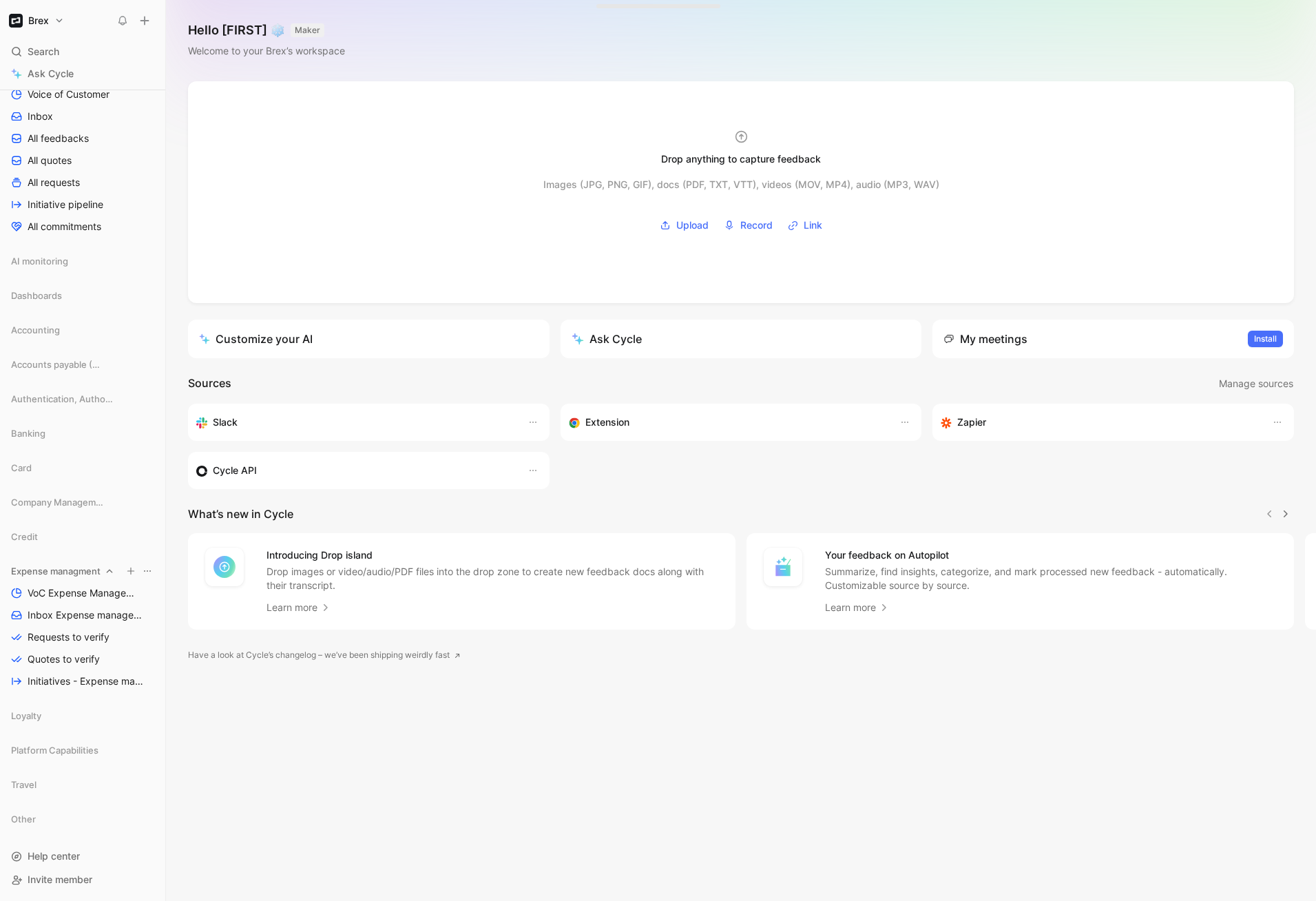click at bounding box center (74, 72) 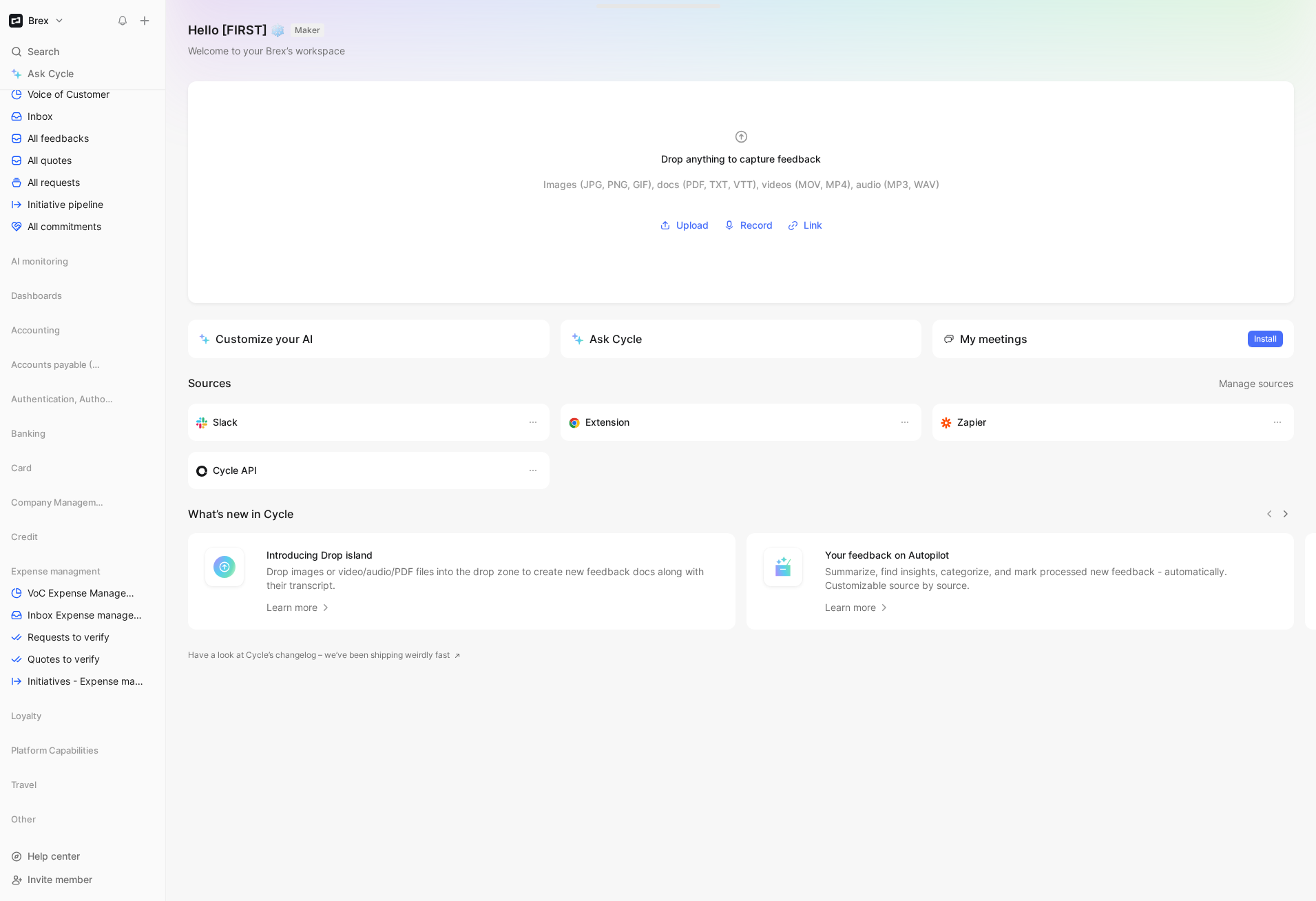 scroll, scrollTop: 83, scrollLeft: 0, axis: vertical 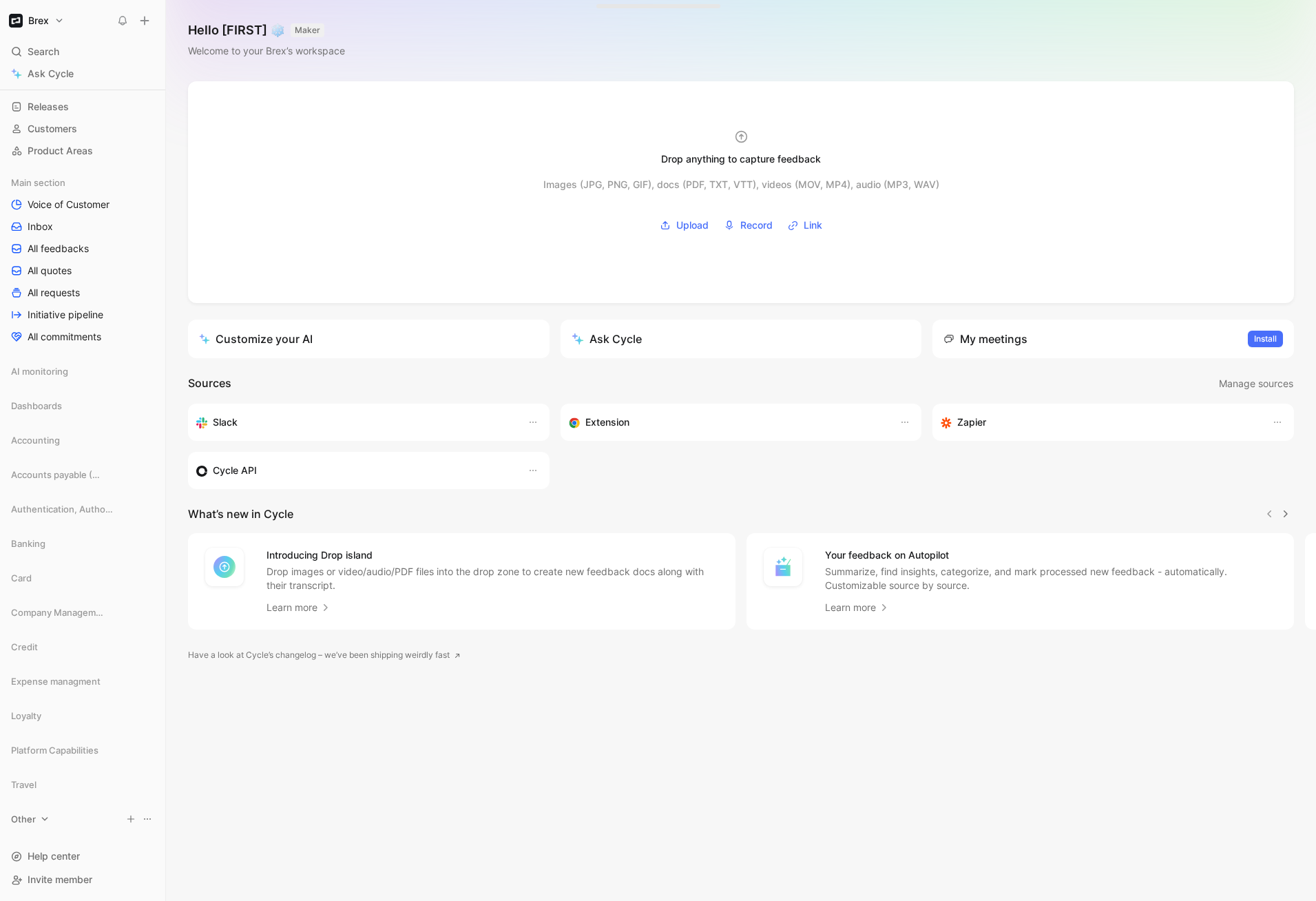 click on "[COMPANY]" at bounding box center (38, 183) 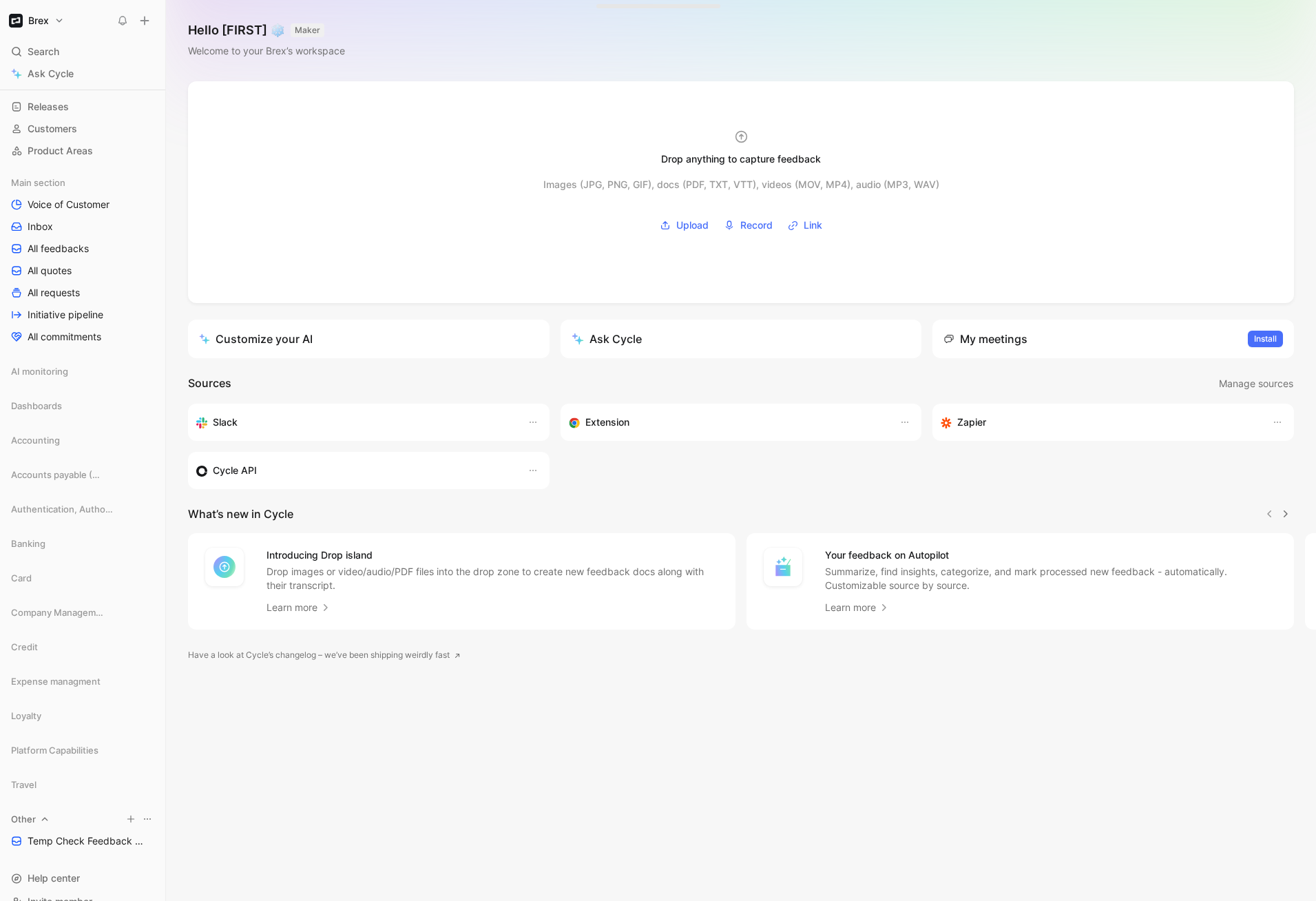 click at bounding box center [74, 183] 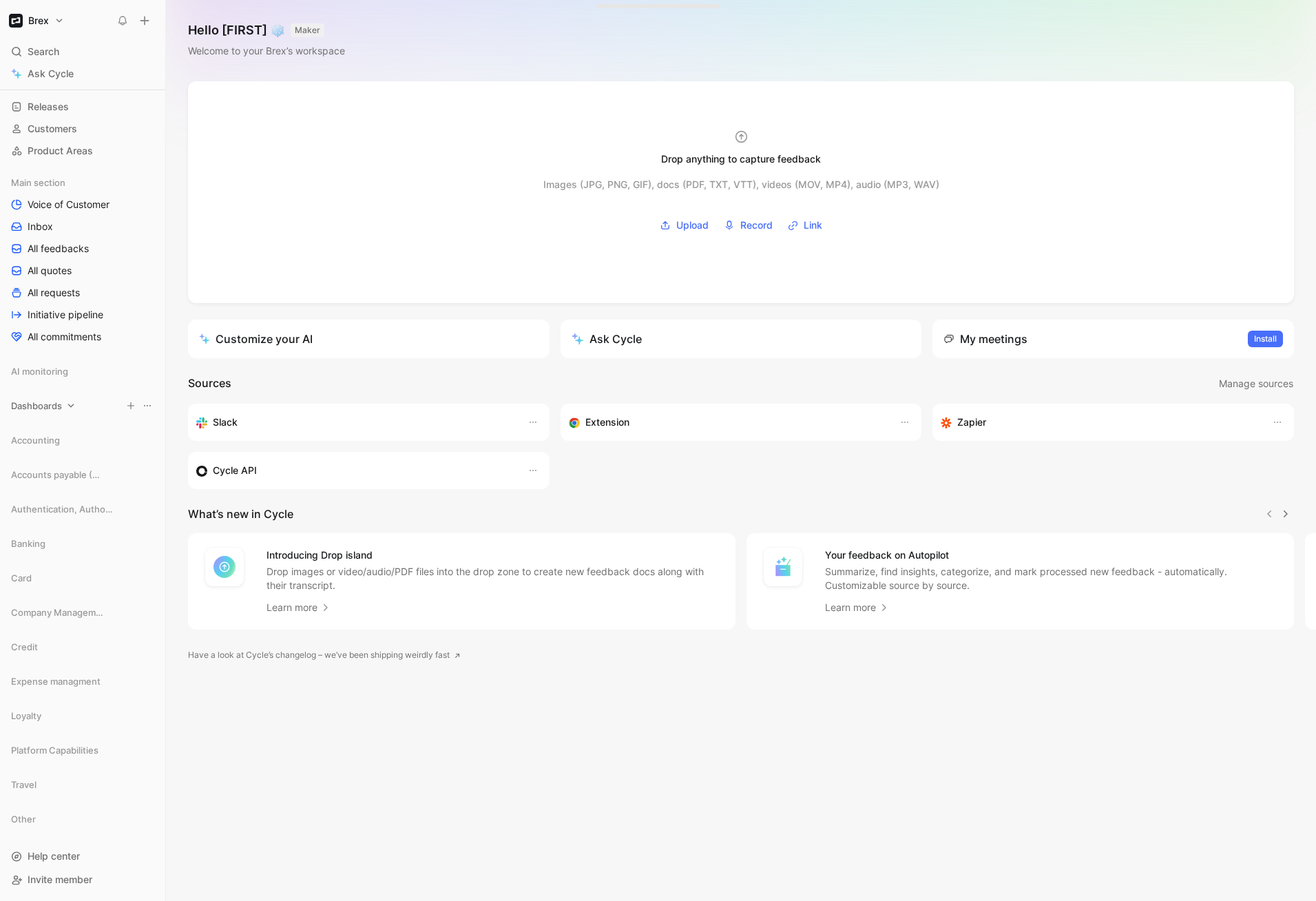 click at bounding box center (77, 371) 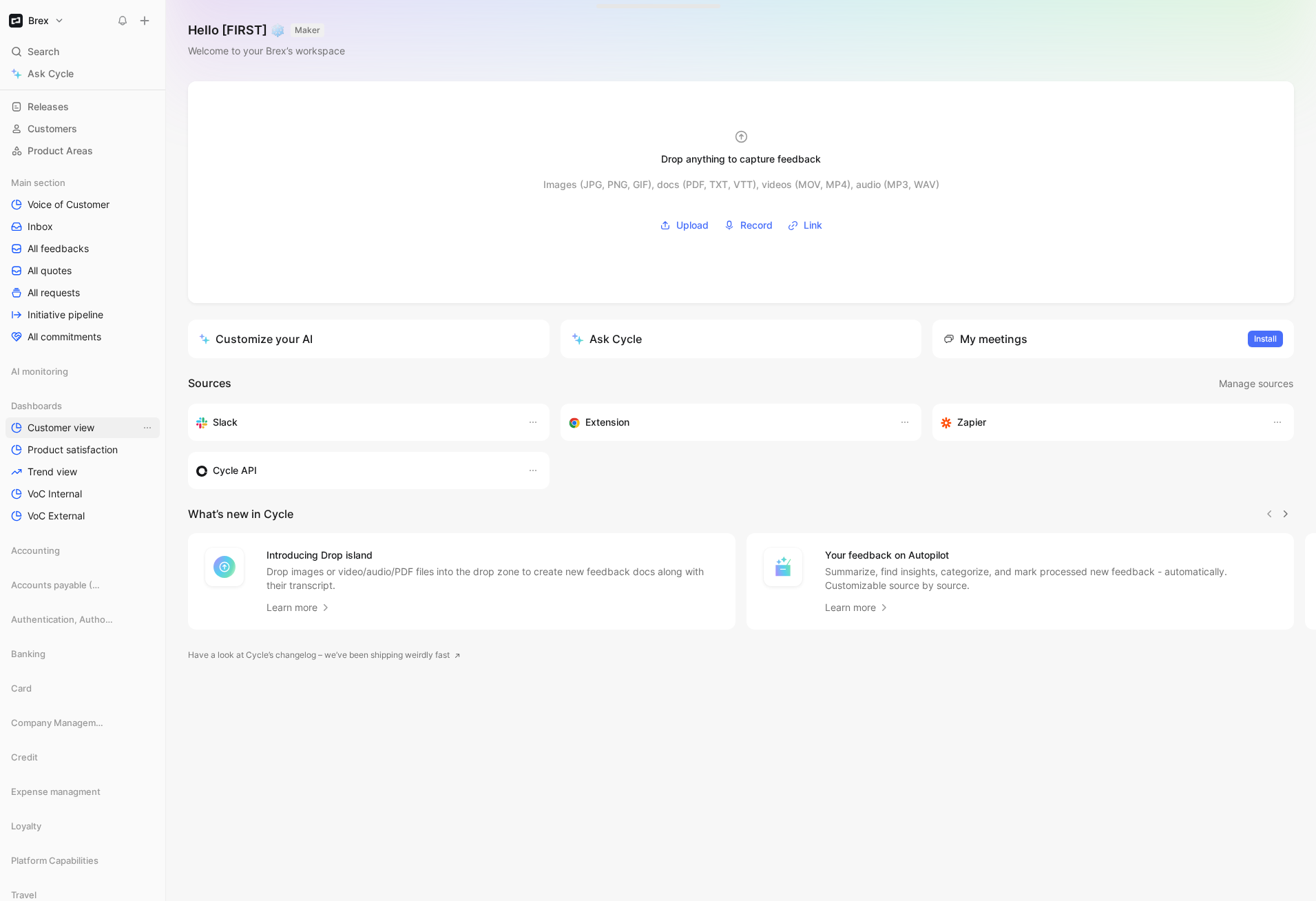 click on "[COMPANY]" at bounding box center [61, 428] 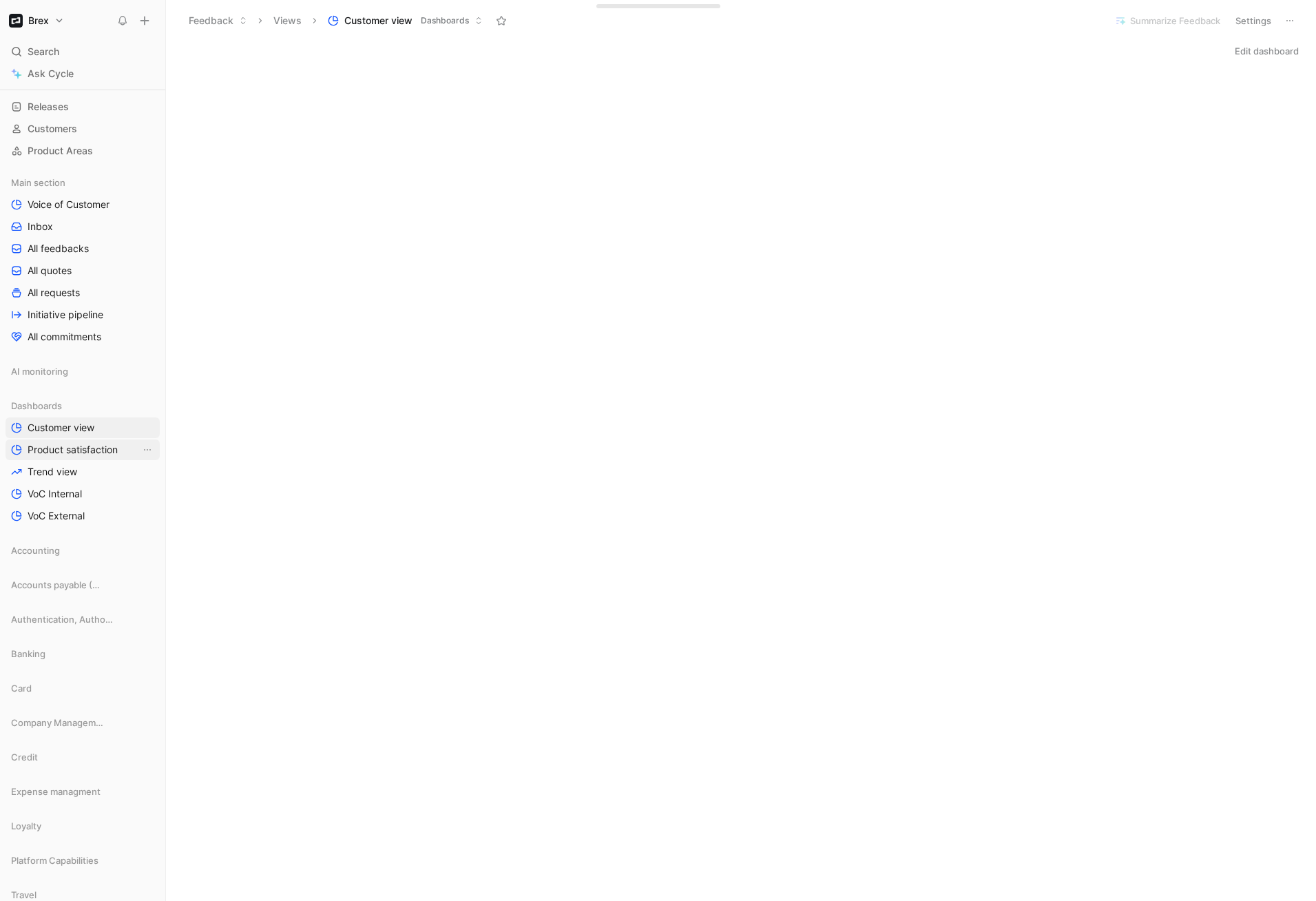 click on "[COMPANY]" at bounding box center [72, 450] 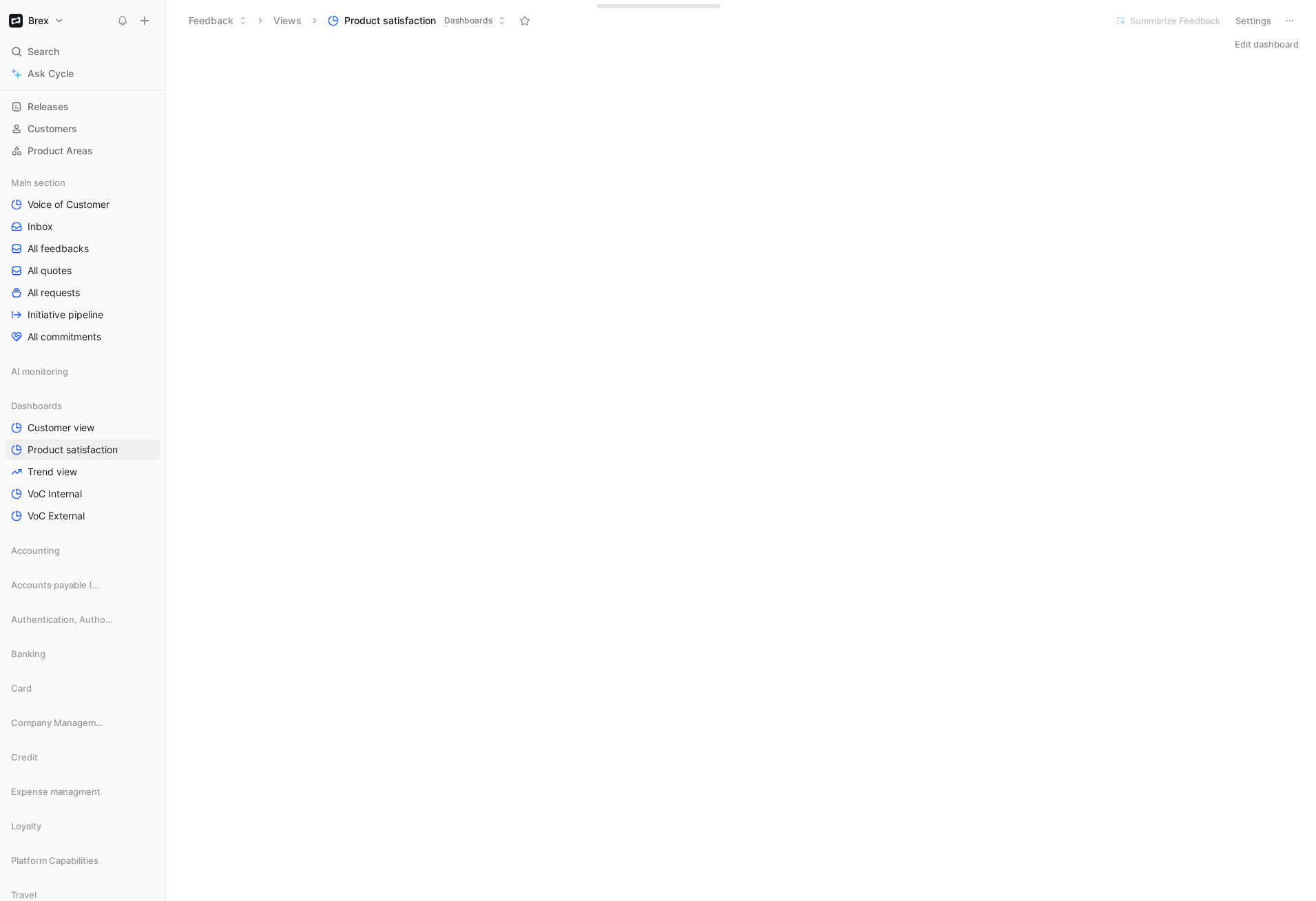 scroll, scrollTop: 15, scrollLeft: 0, axis: vertical 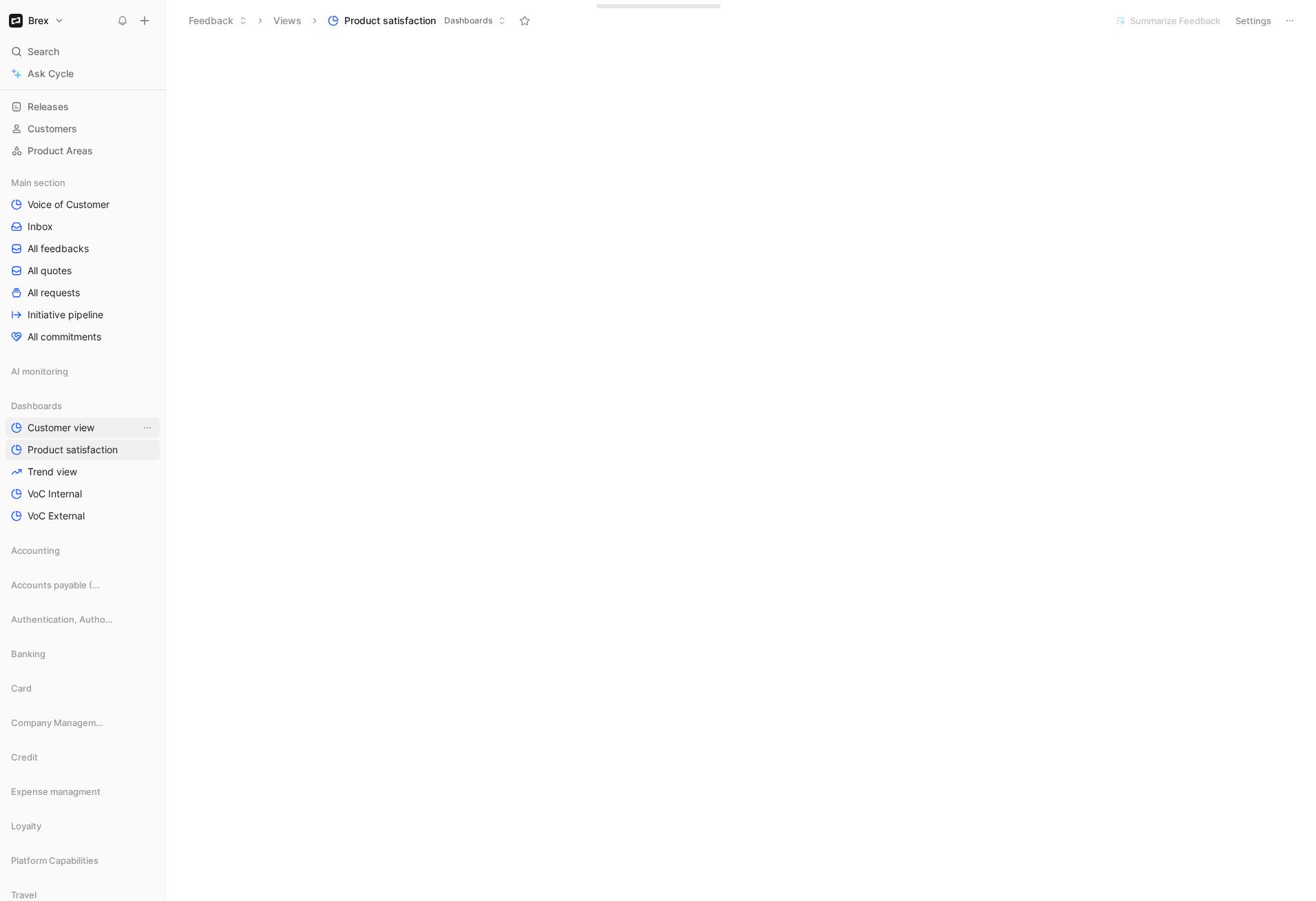 click on "[COMPANY]" at bounding box center [61, 428] 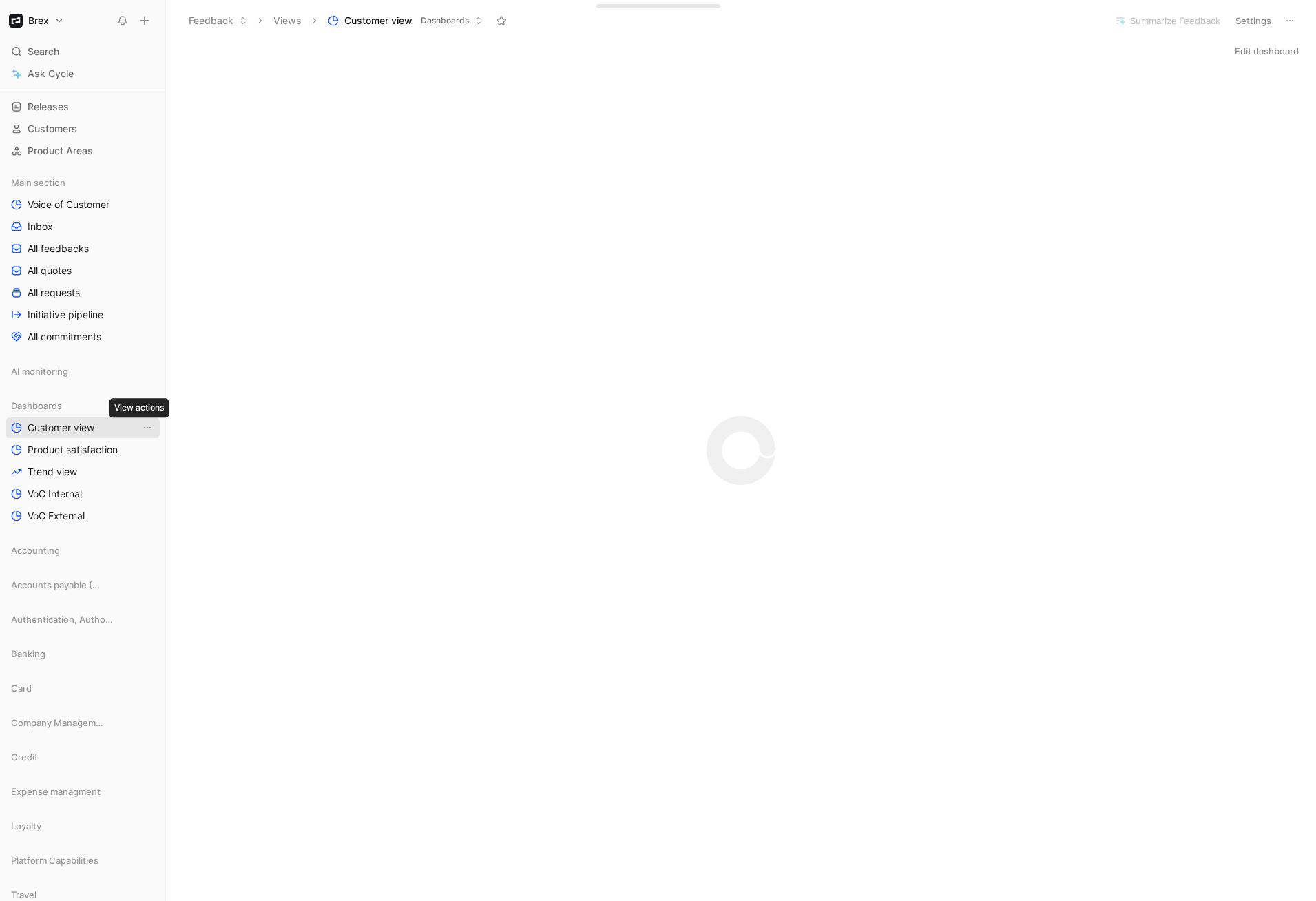 click at bounding box center (147, 428) 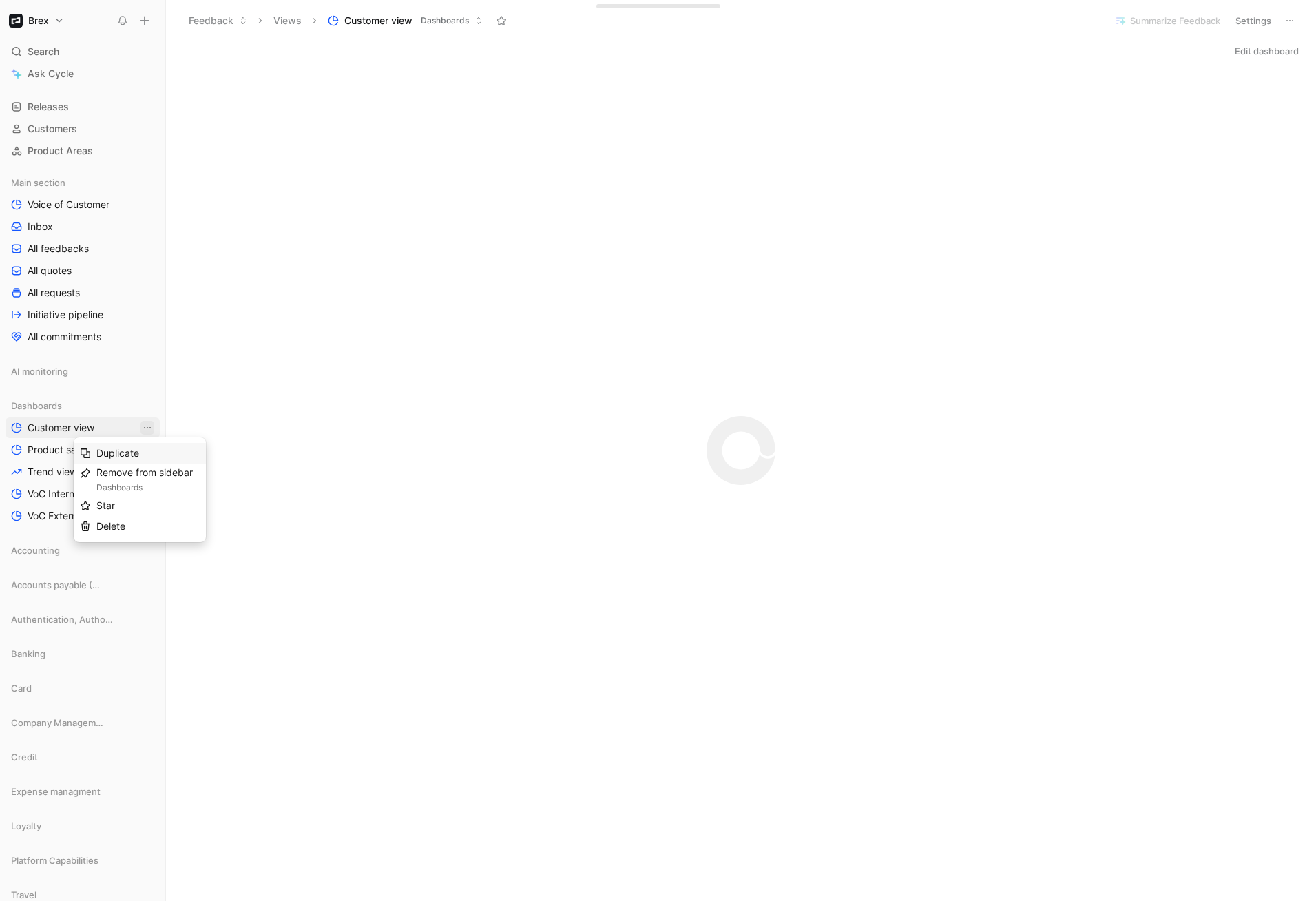 click on "Duplicate" at bounding box center (118, 453) 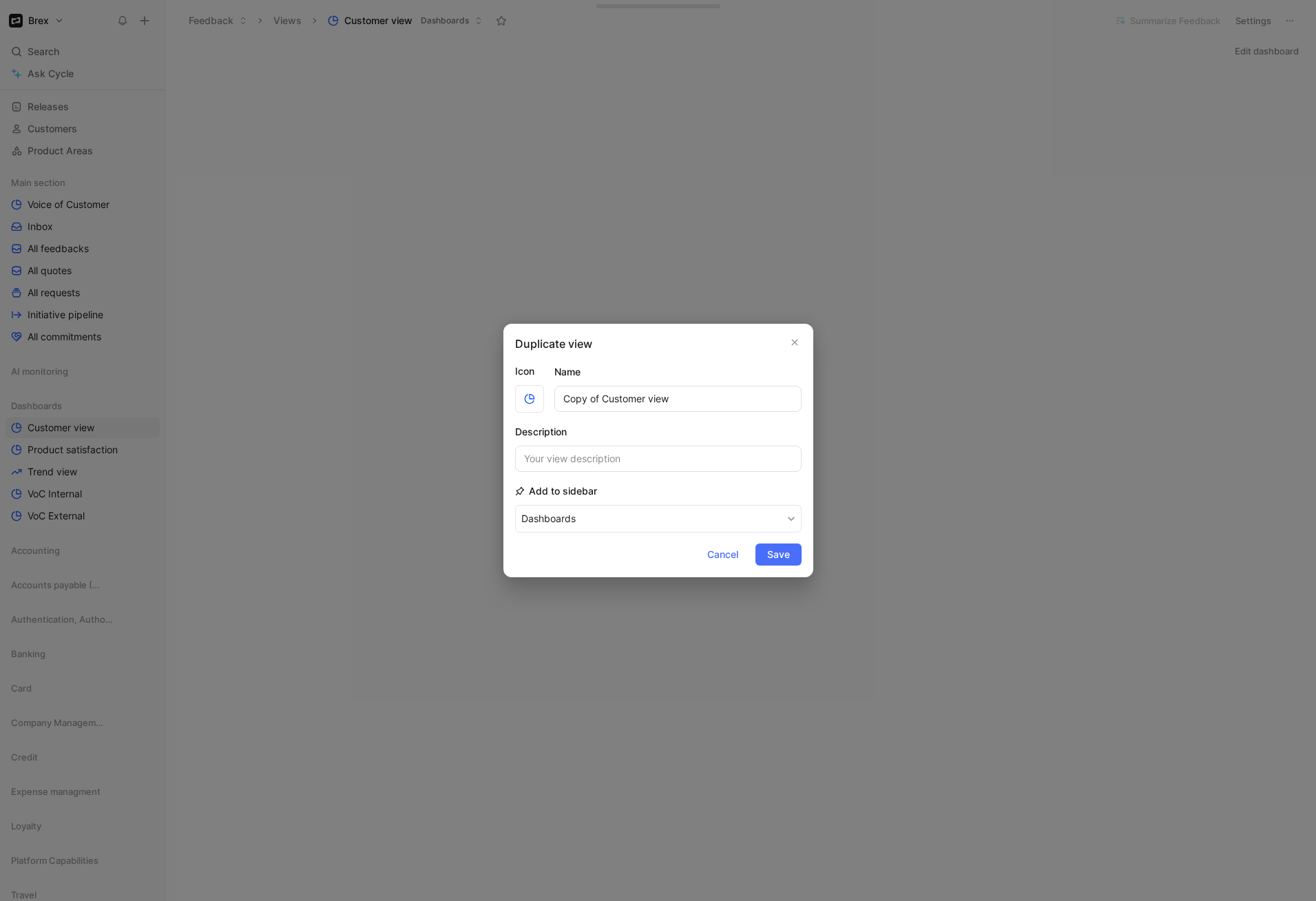 drag, startPoint x: 603, startPoint y: 402, endPoint x: 544, endPoint y: 393, distance: 59.68249 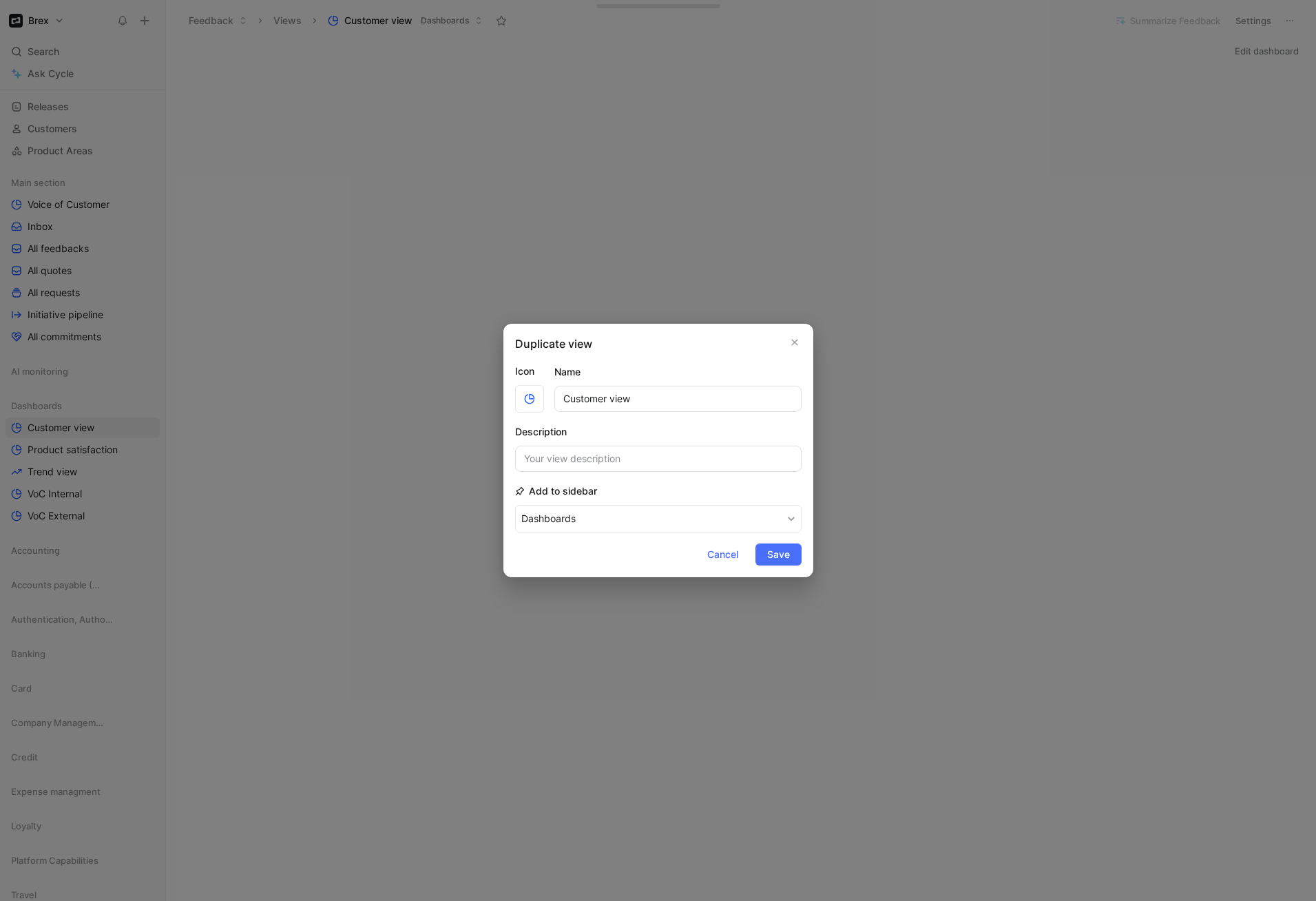 click on "[COMPANY]" at bounding box center [678, 399] 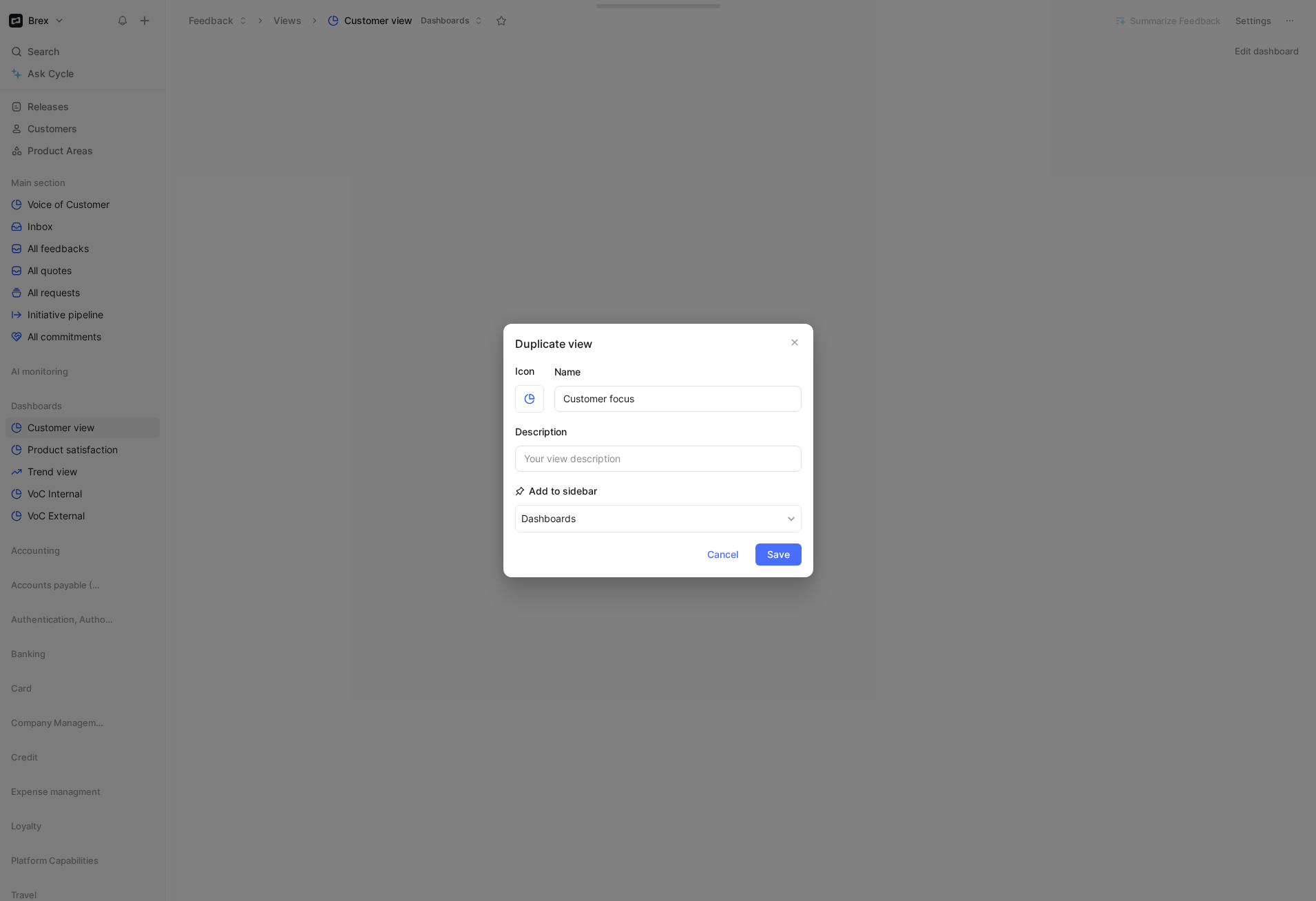 type on "[COMPANY]" 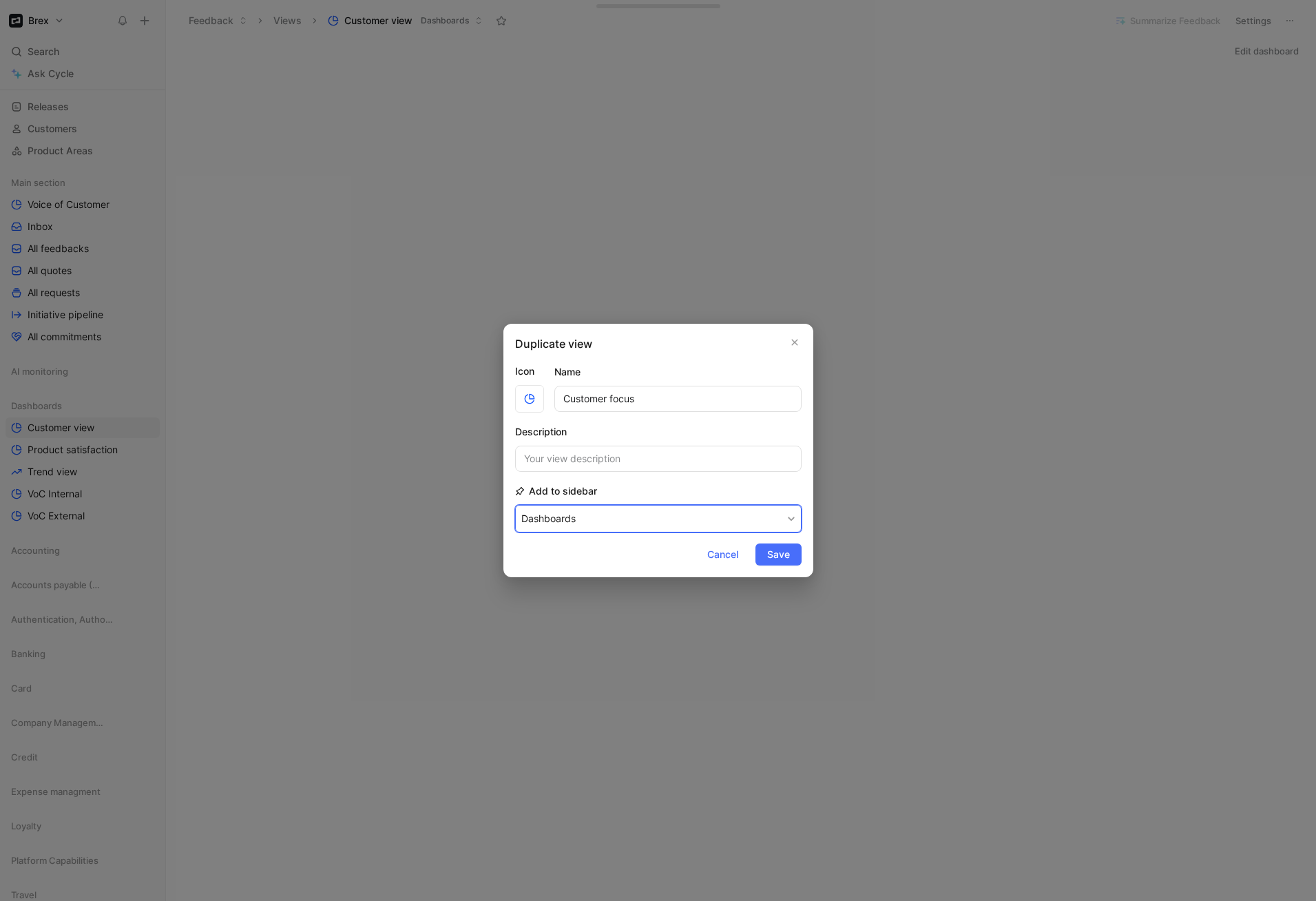 click on "[COMPANY]" at bounding box center [658, 519] 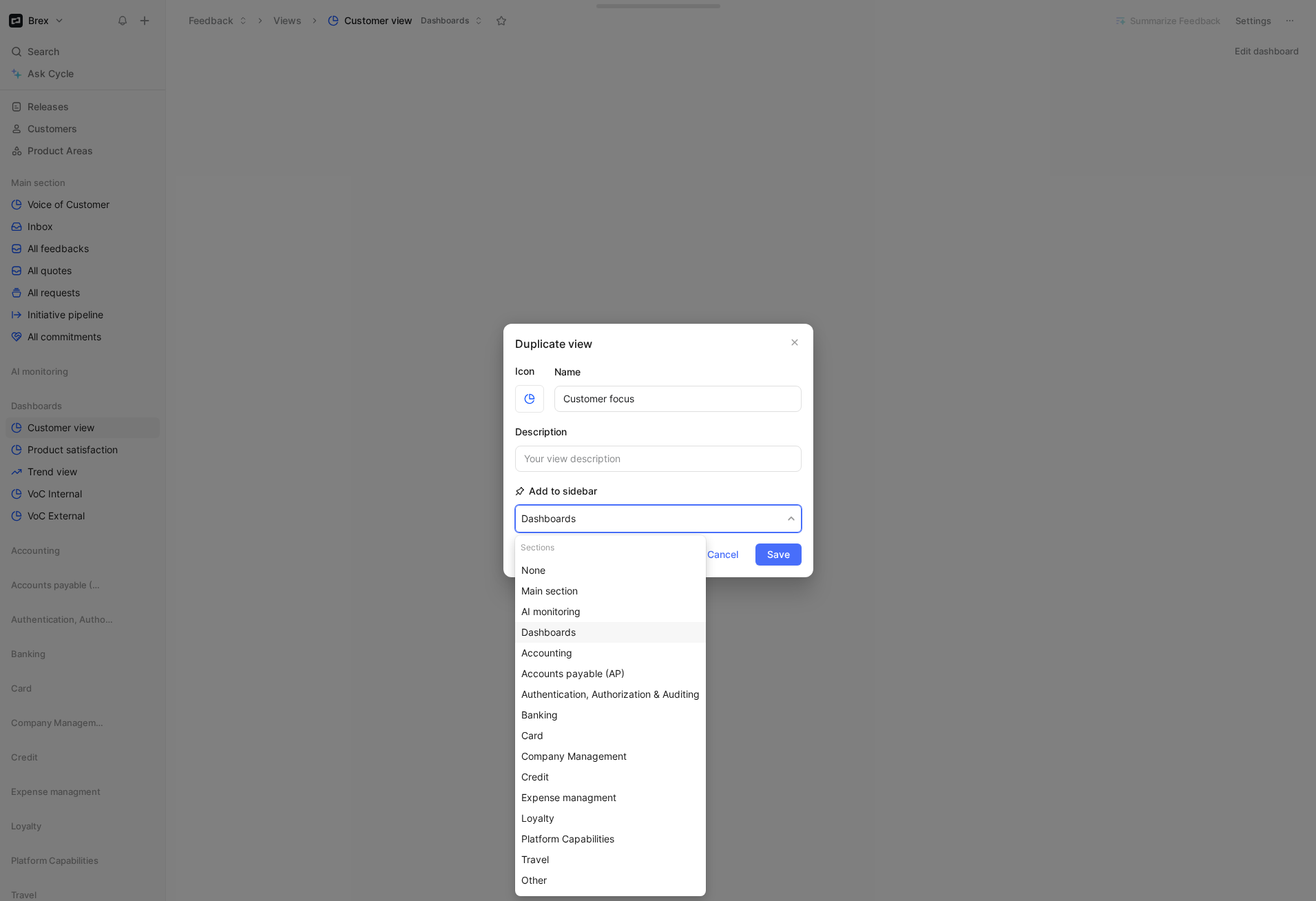 click on "[COMPANY]" at bounding box center (548, 632) 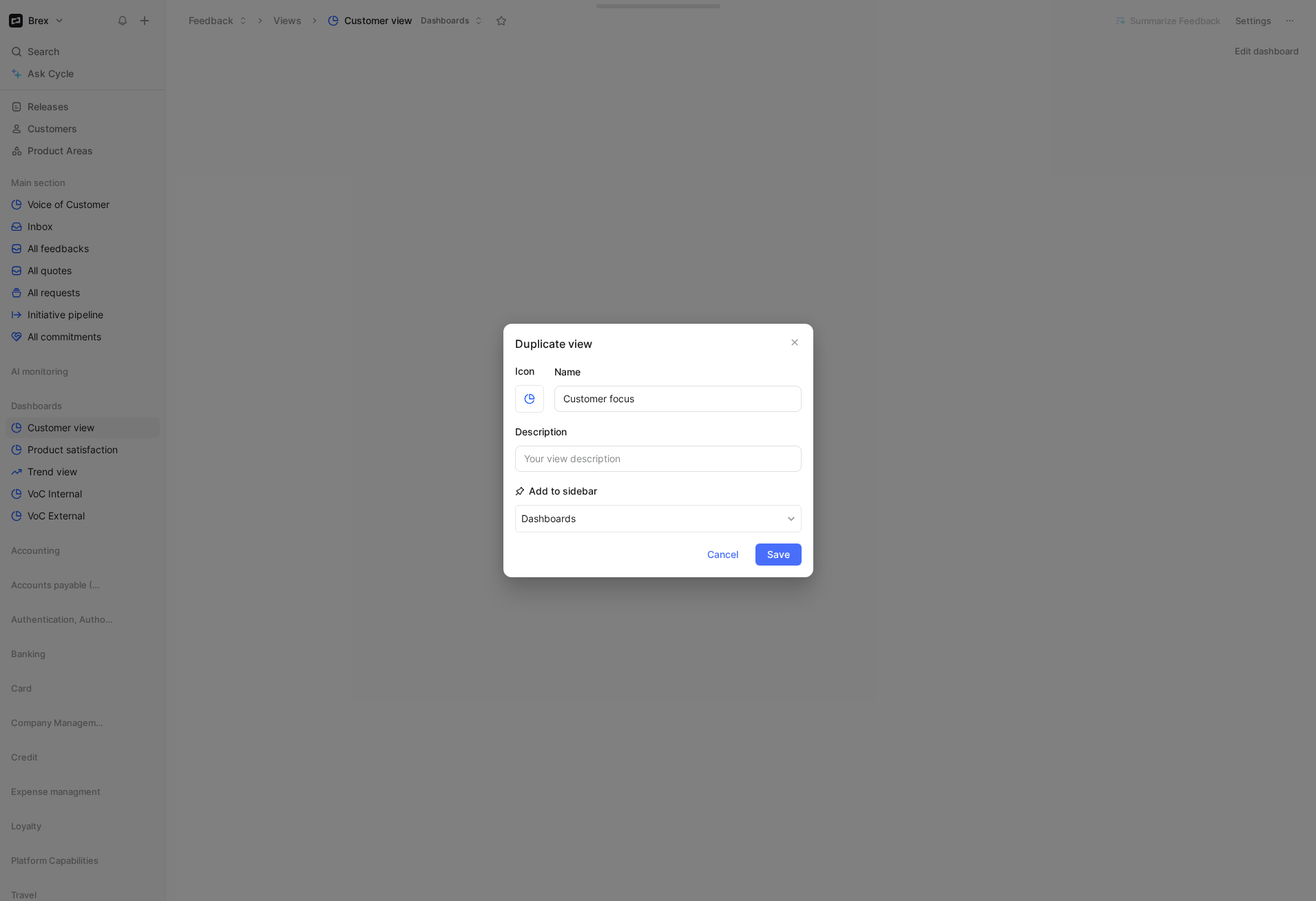 drag, startPoint x: 773, startPoint y: 558, endPoint x: 725, endPoint y: 493, distance: 80.80223 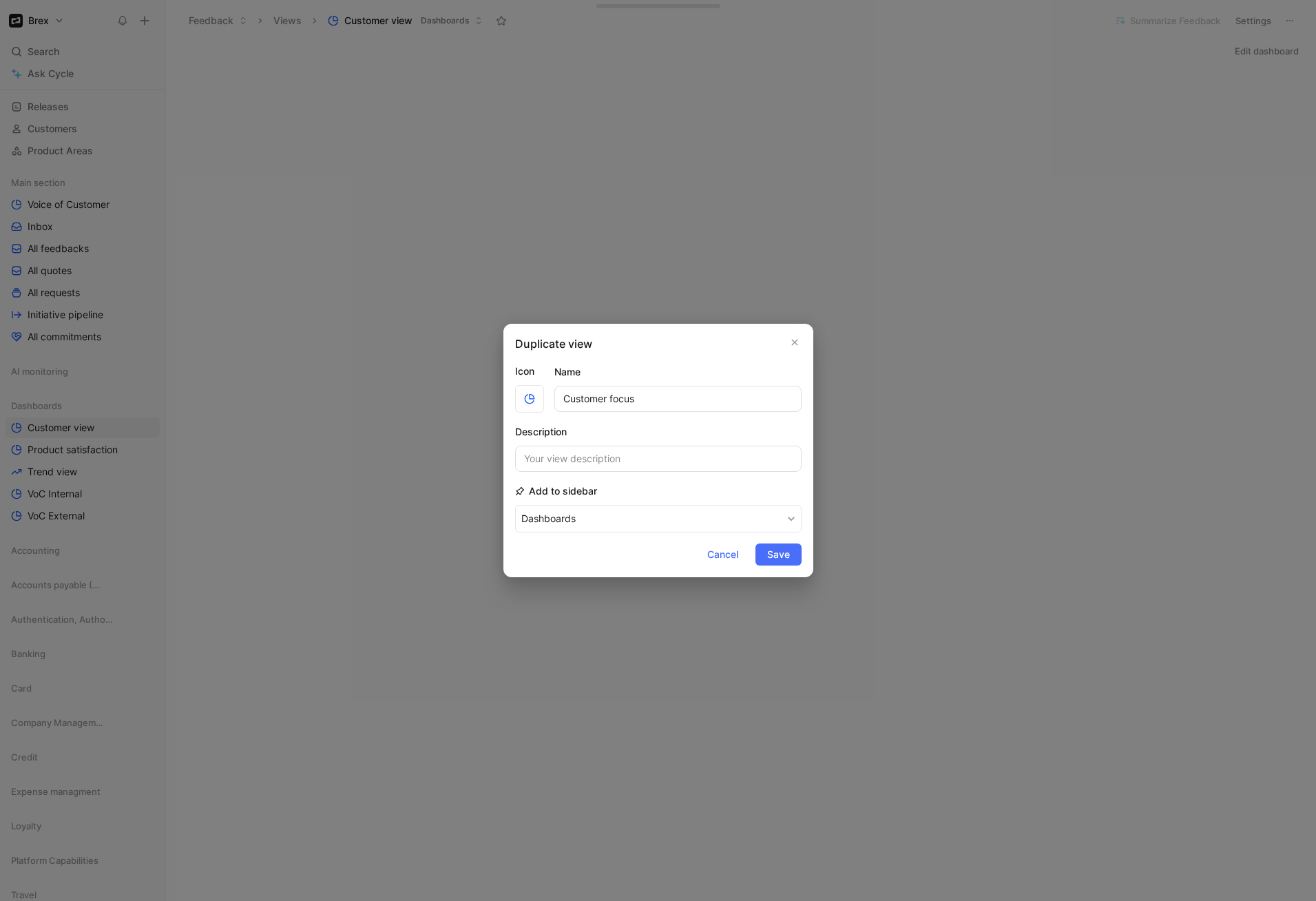 click on "Icon Name Customer focus Description Add to sidebar Dashboards Cancel Save" at bounding box center [658, 464] 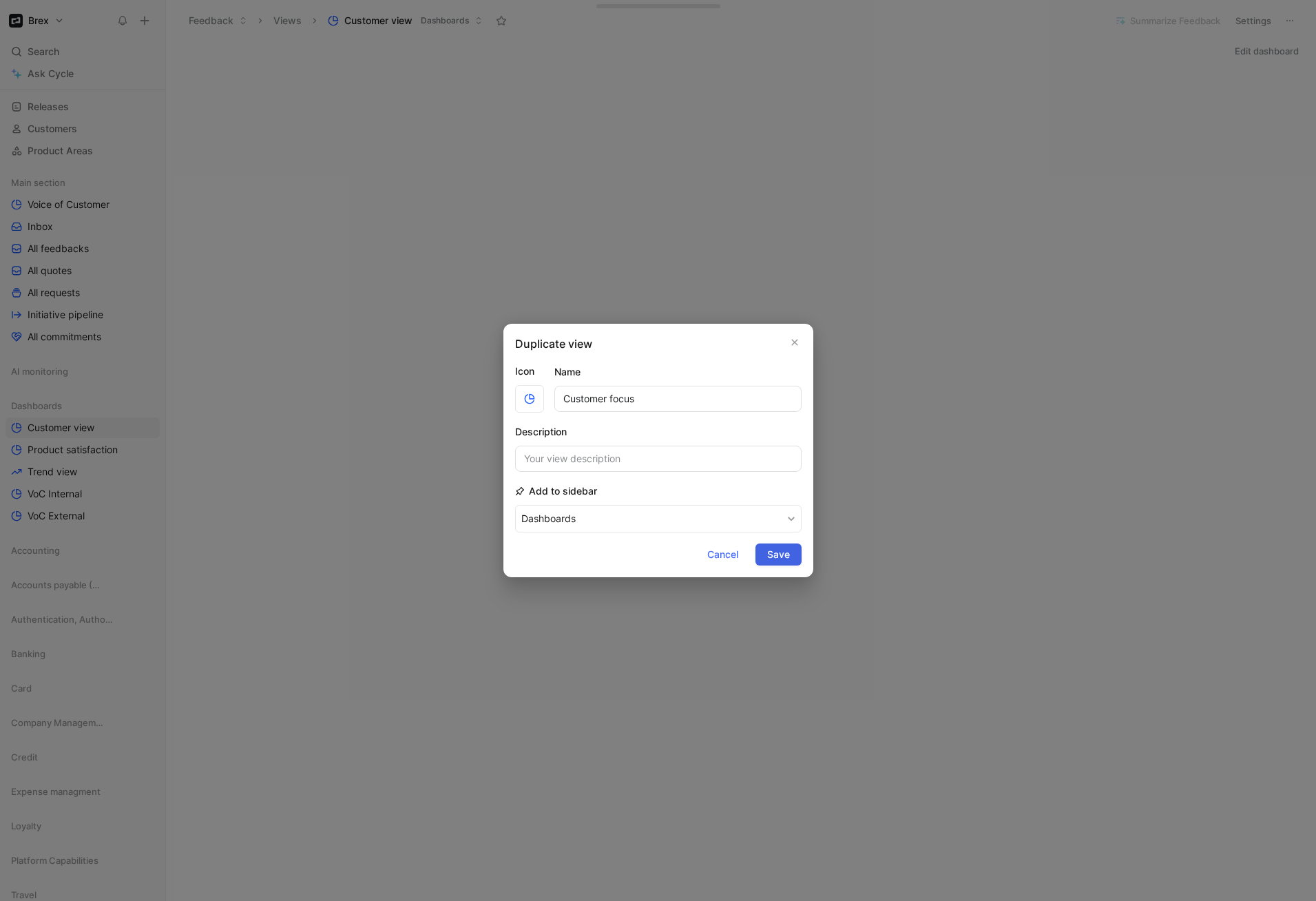 click on "Save" at bounding box center (778, 555) 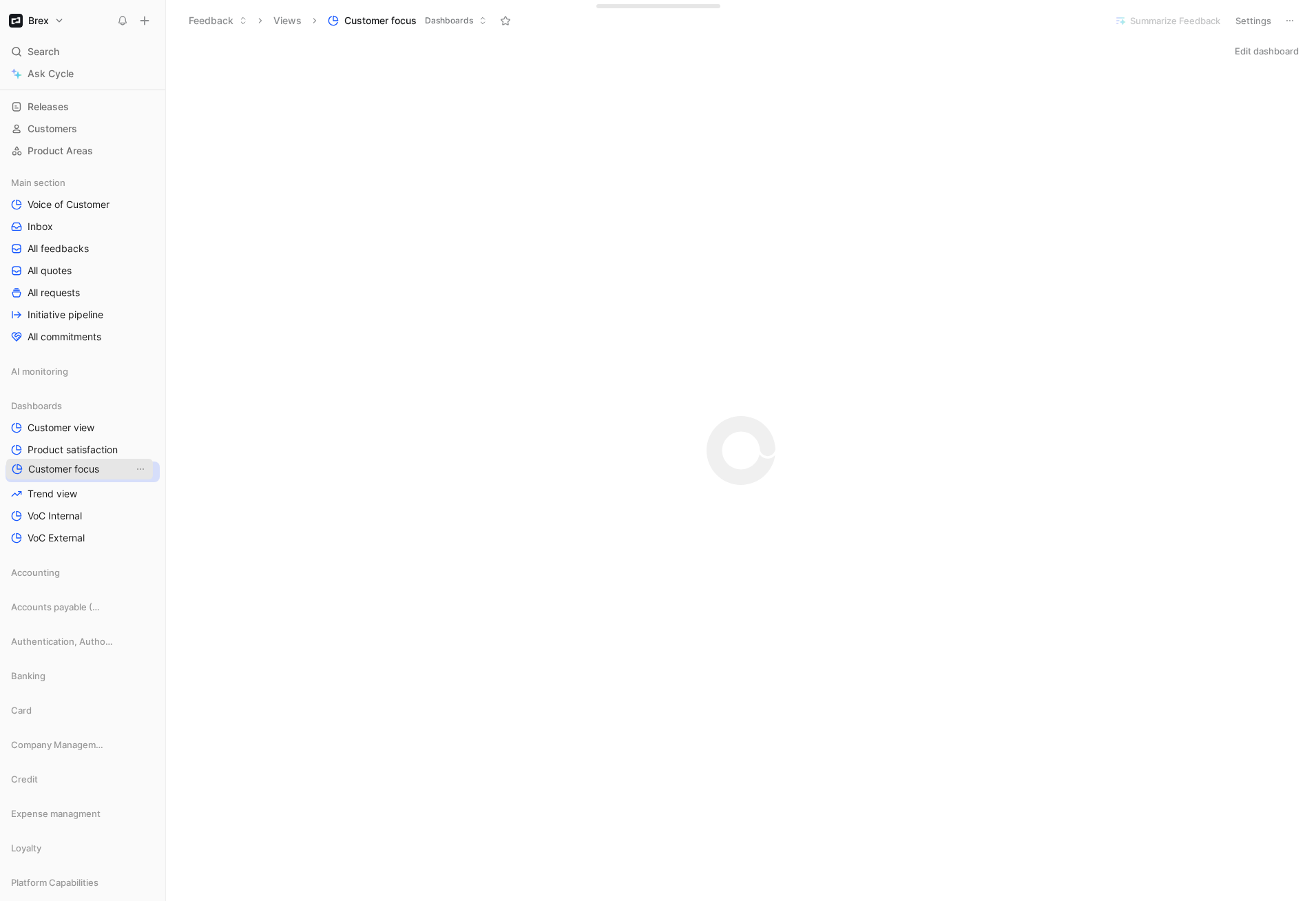 drag, startPoint x: 55, startPoint y: 425, endPoint x: 56, endPoint y: 466, distance: 41.01219 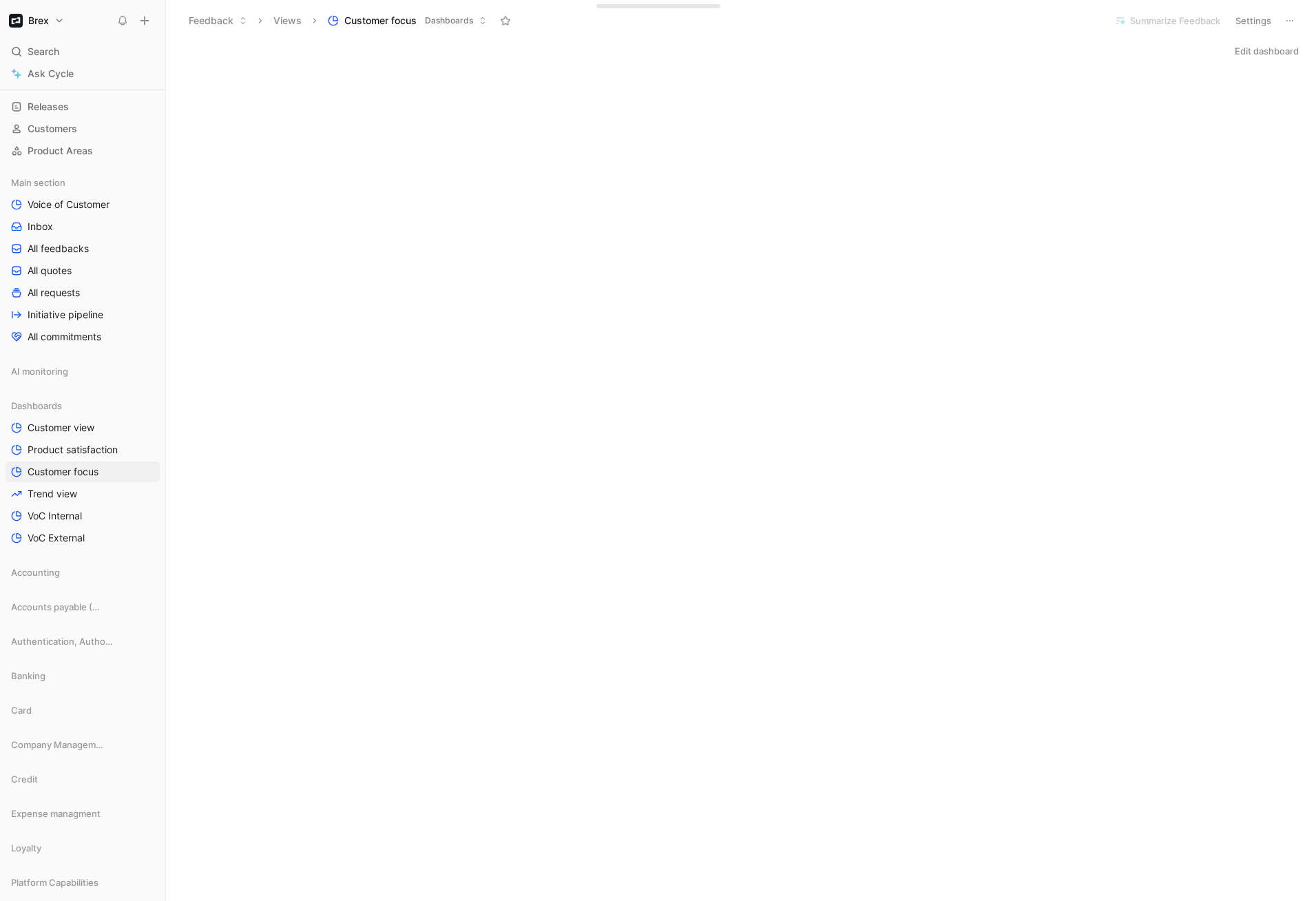 click on "[COMPANY]" at bounding box center [1266, 51] 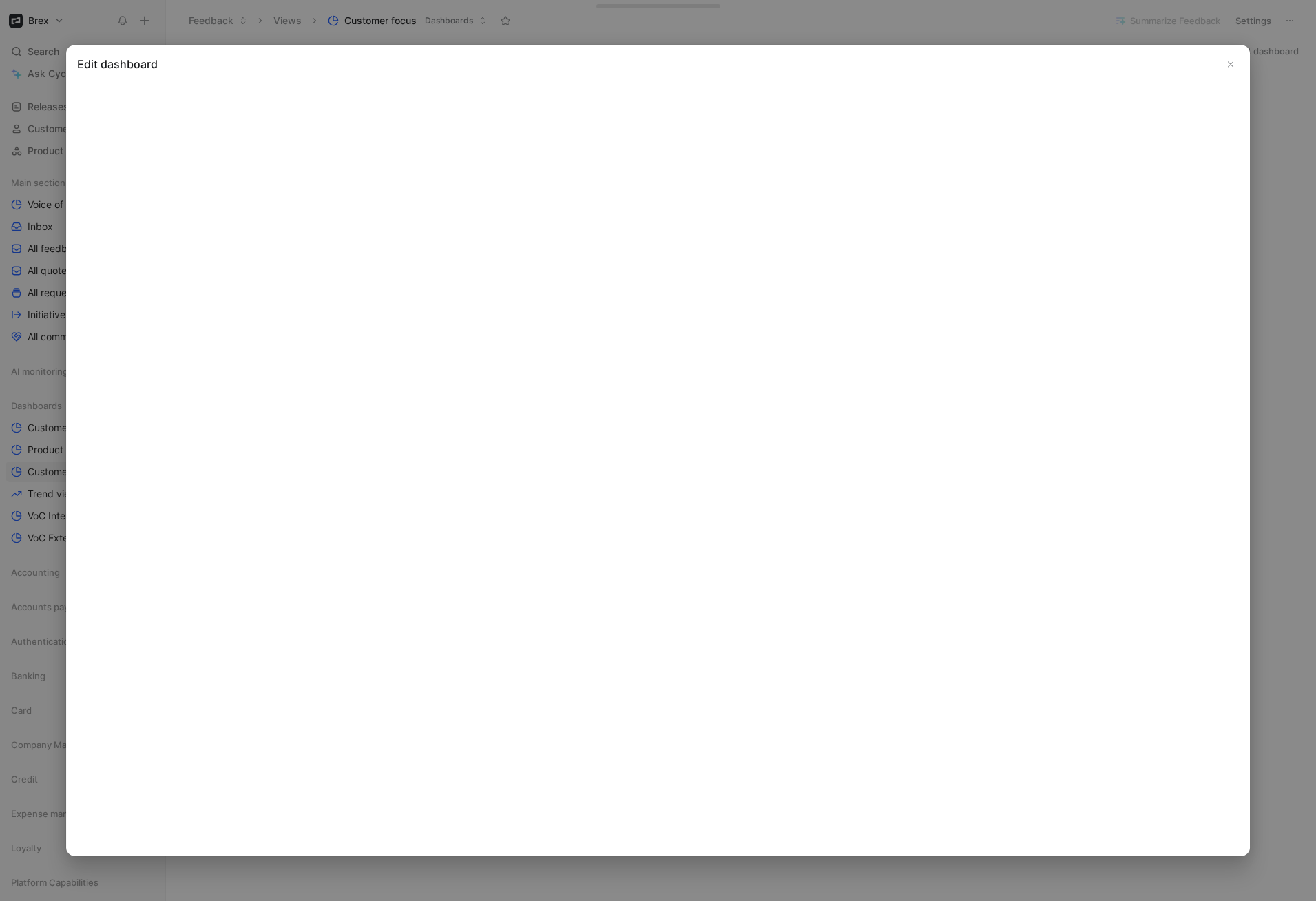 click at bounding box center [1231, 64] 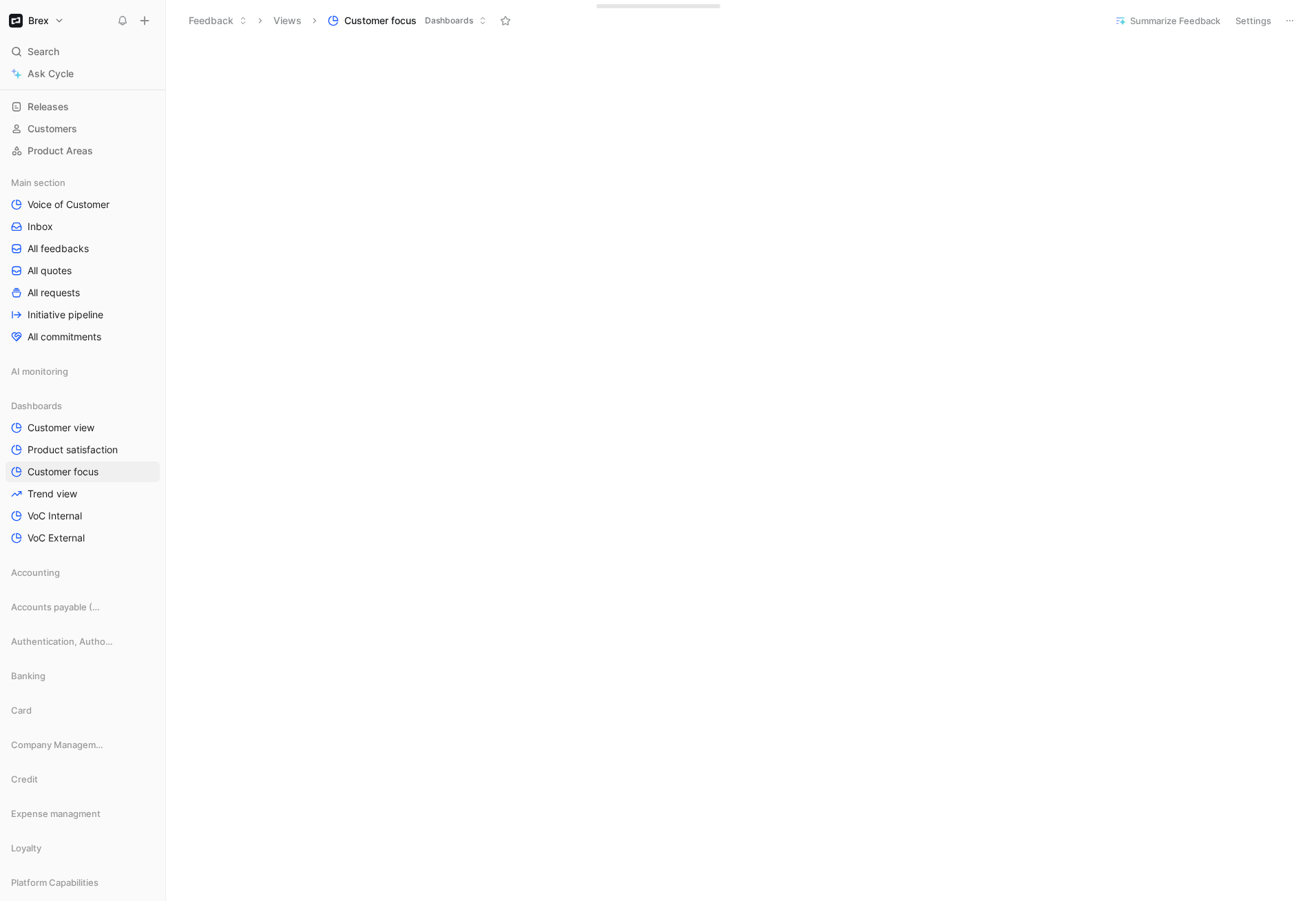 scroll, scrollTop: 0, scrollLeft: 0, axis: both 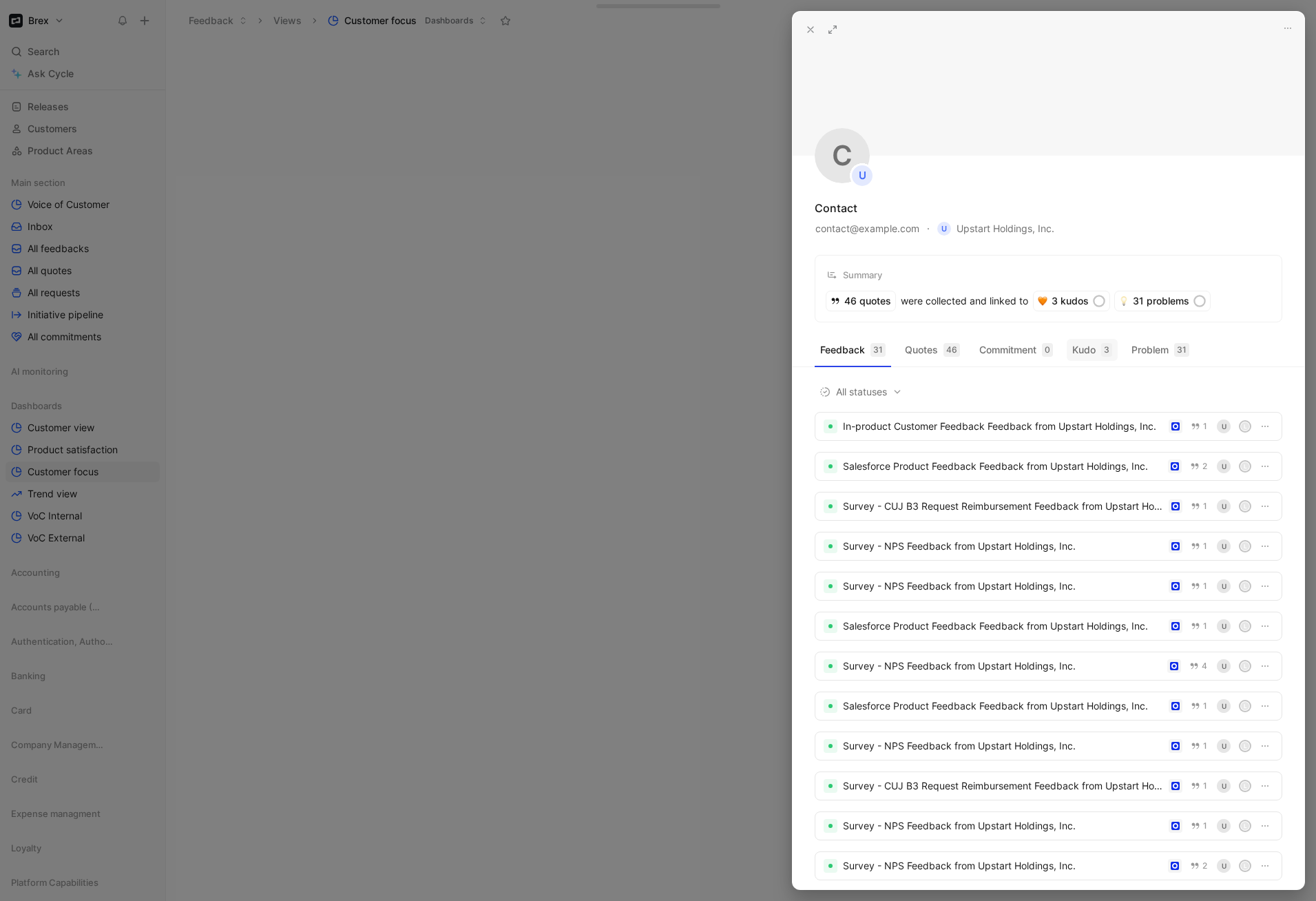 click on "3" at bounding box center (1107, 350) 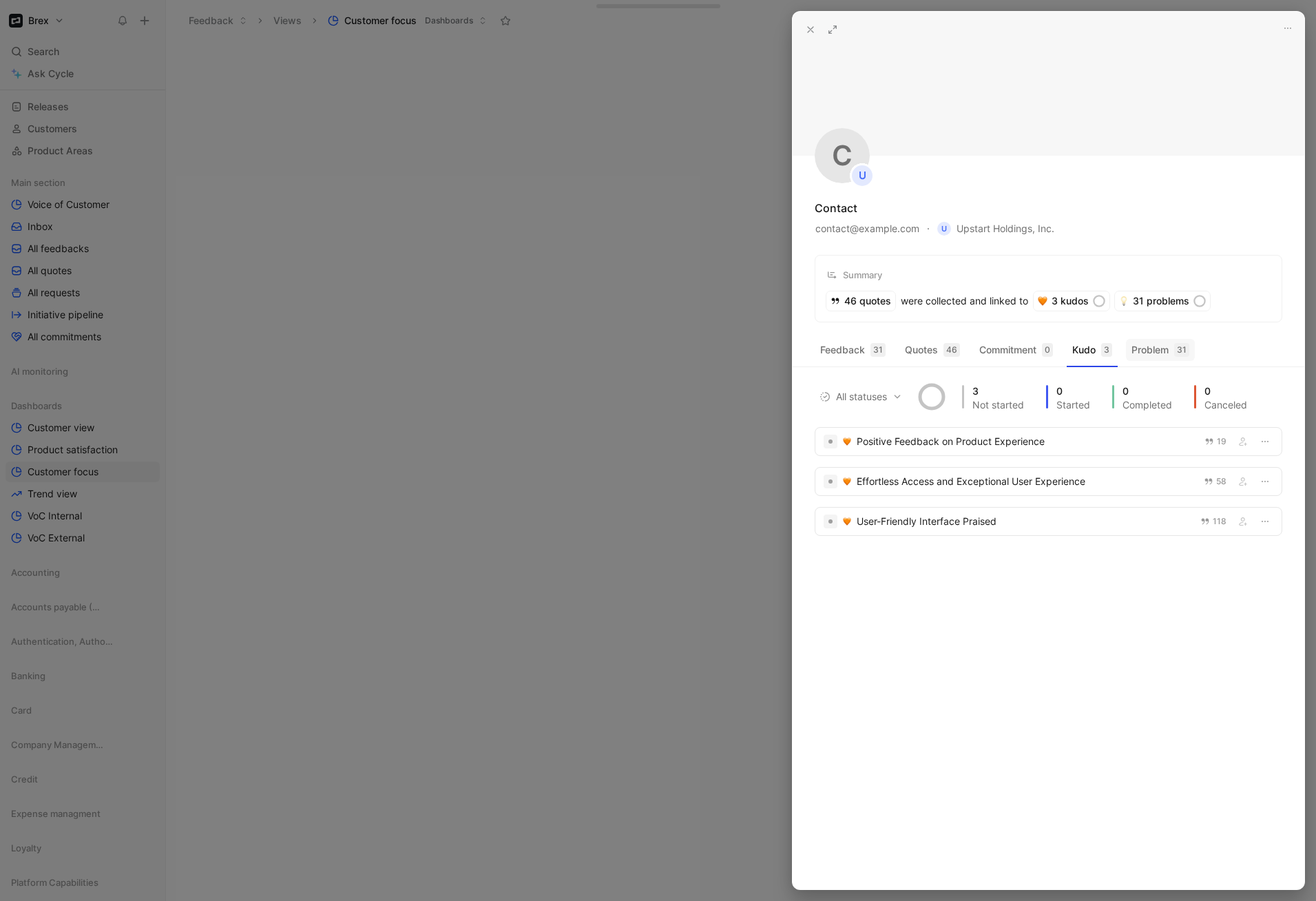 click on "Problem 31" at bounding box center (1160, 350) 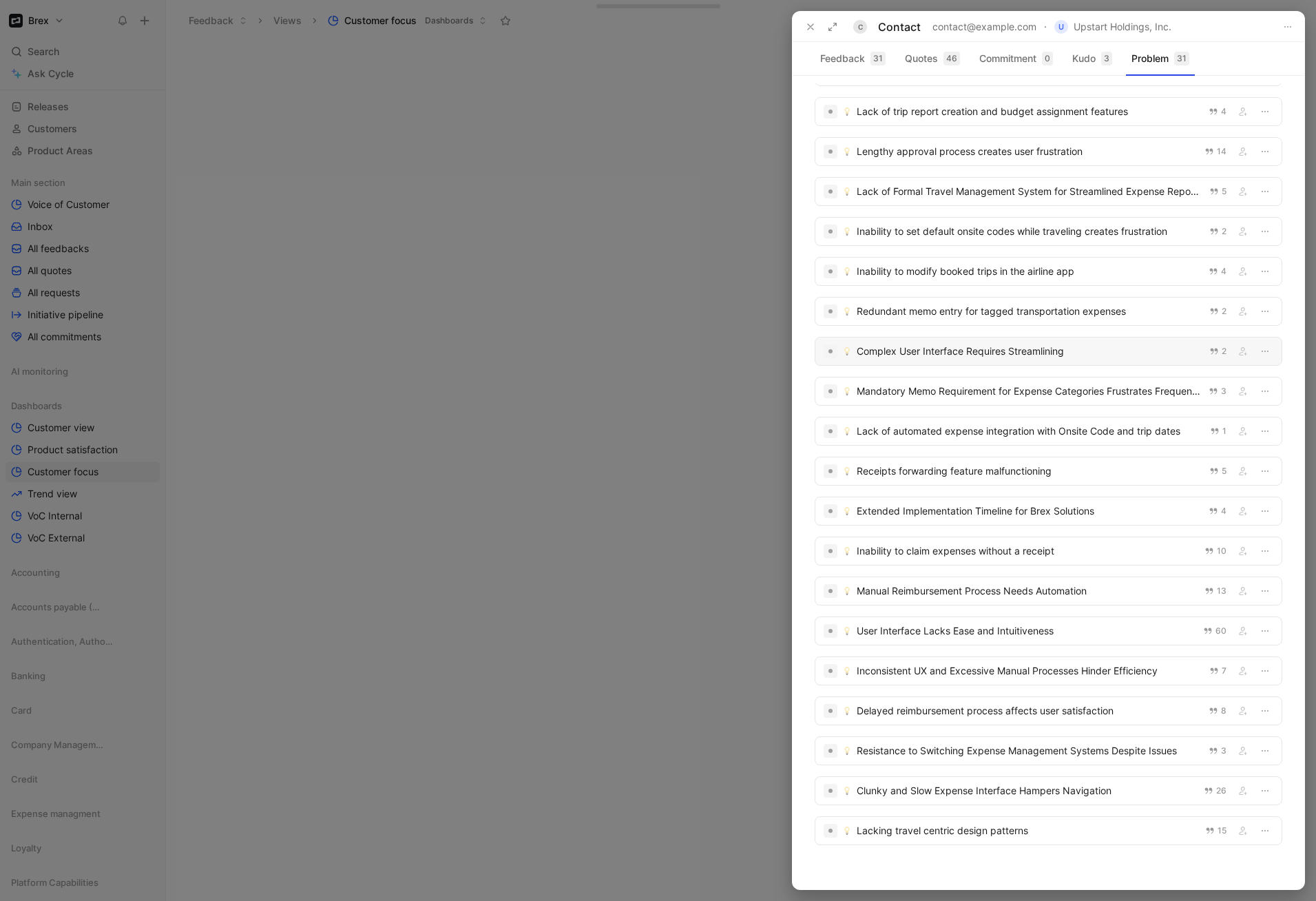 scroll, scrollTop: 518, scrollLeft: 0, axis: vertical 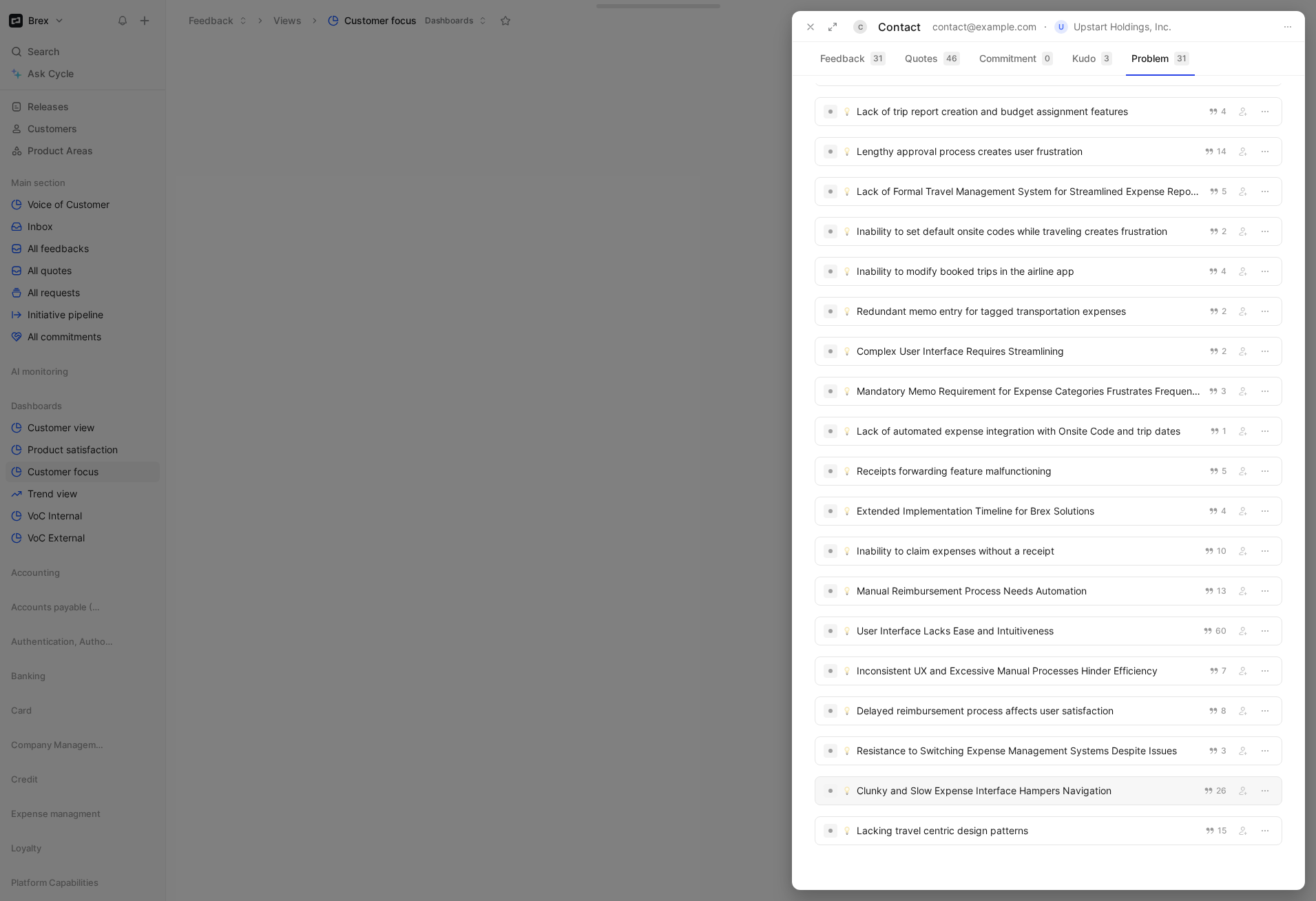 type 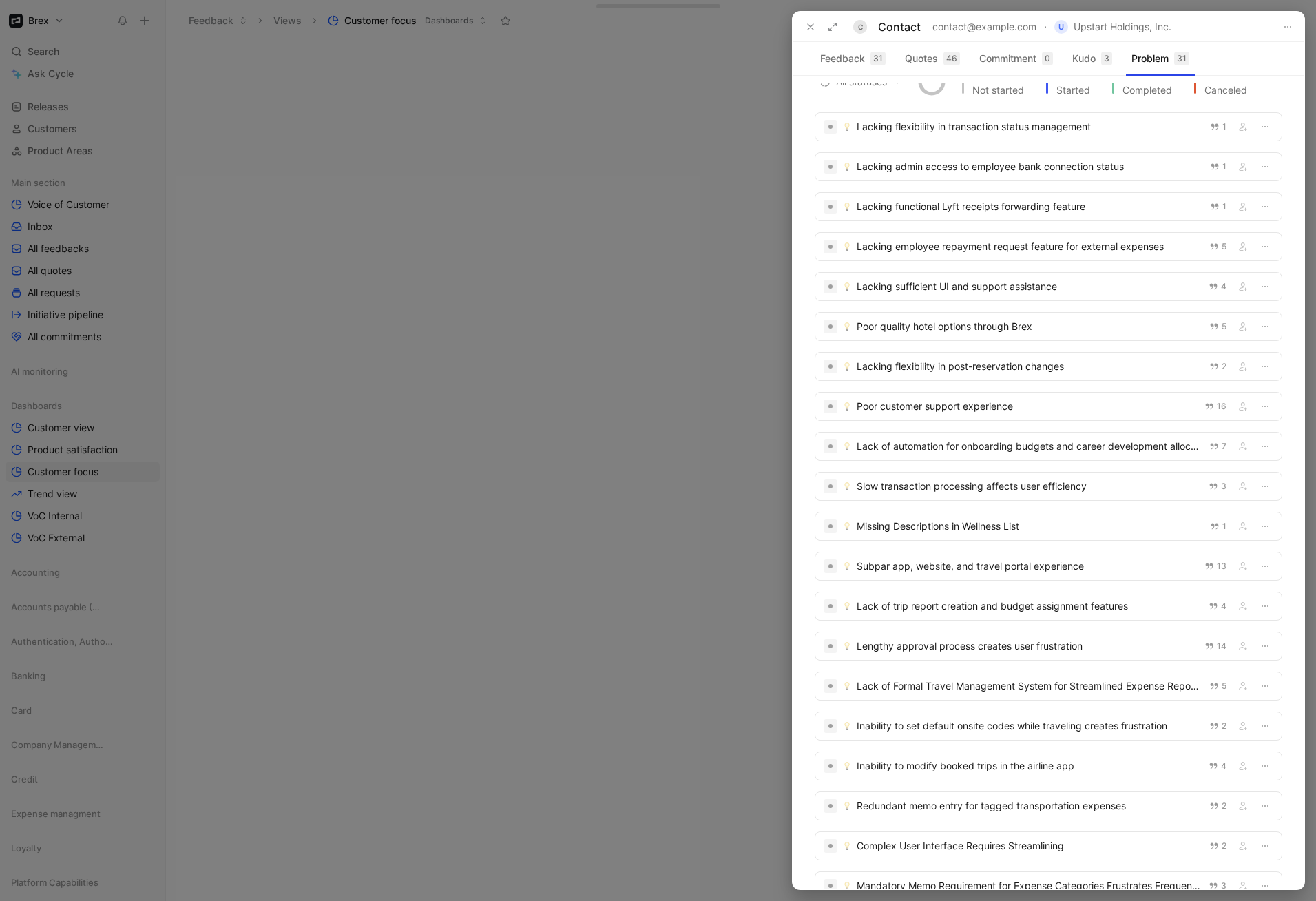 scroll, scrollTop: 518, scrollLeft: 0, axis: vertical 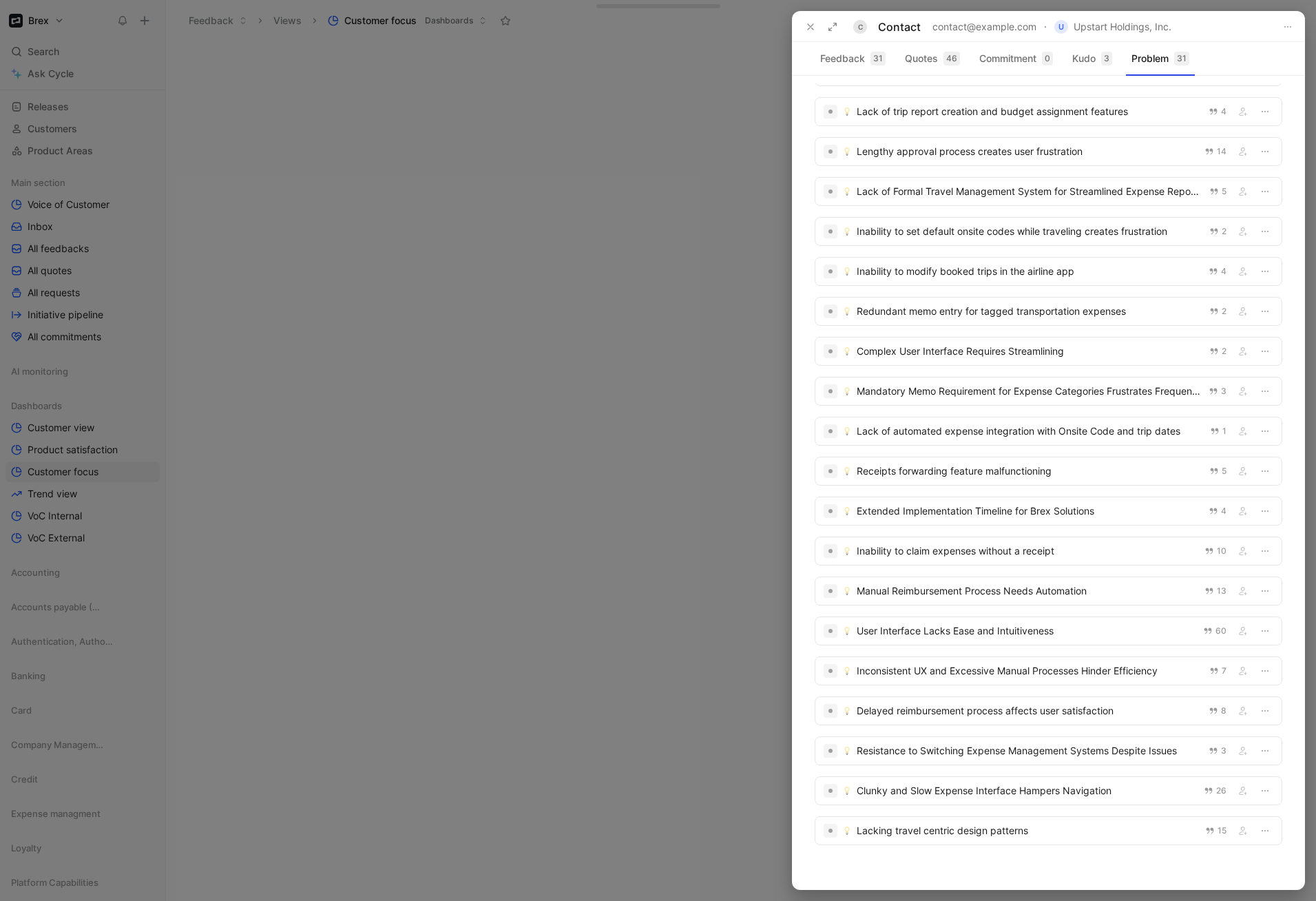 click at bounding box center [822, 27] 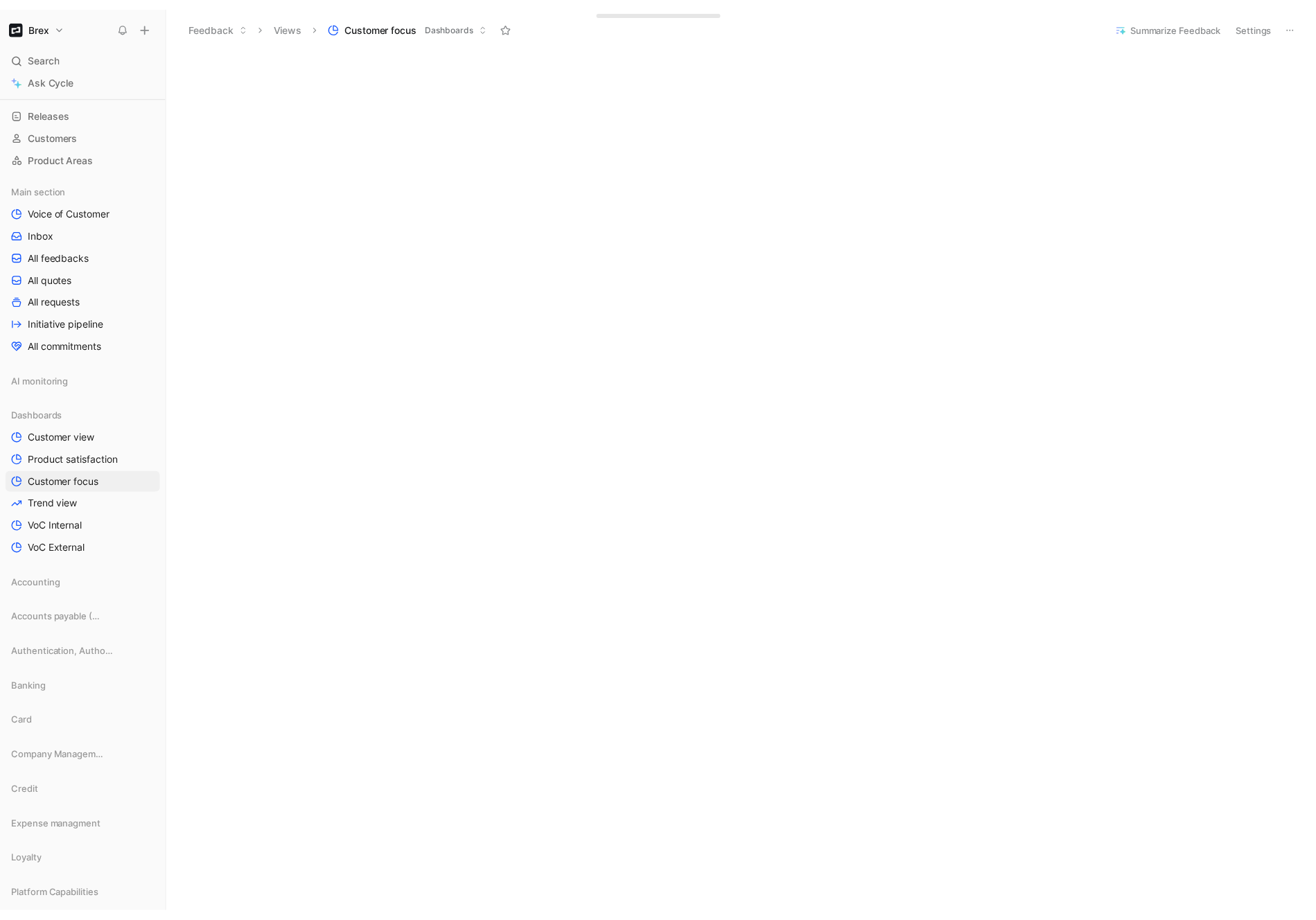 scroll, scrollTop: 0, scrollLeft: 0, axis: both 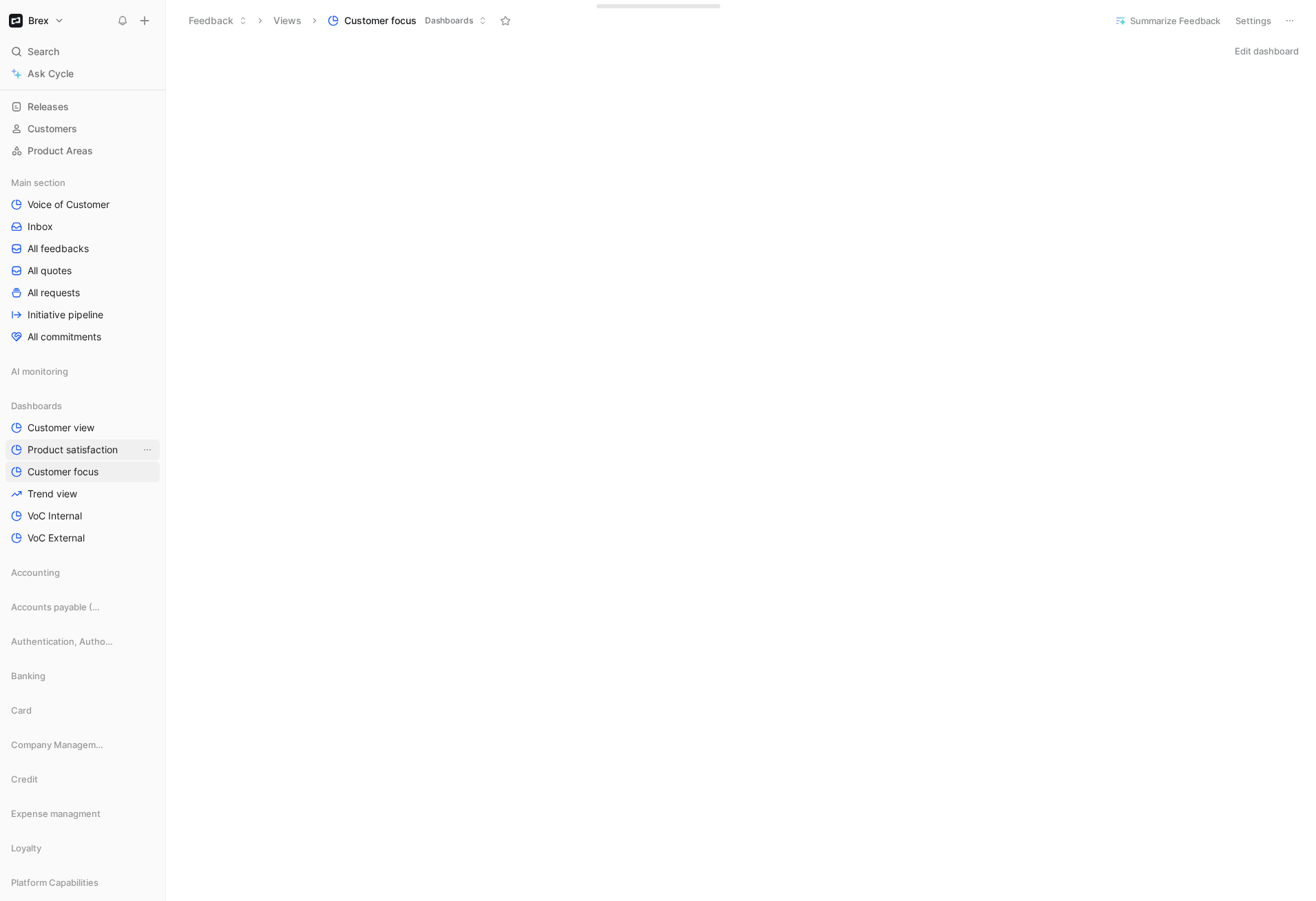click on "[COMPANY]" at bounding box center [72, 450] 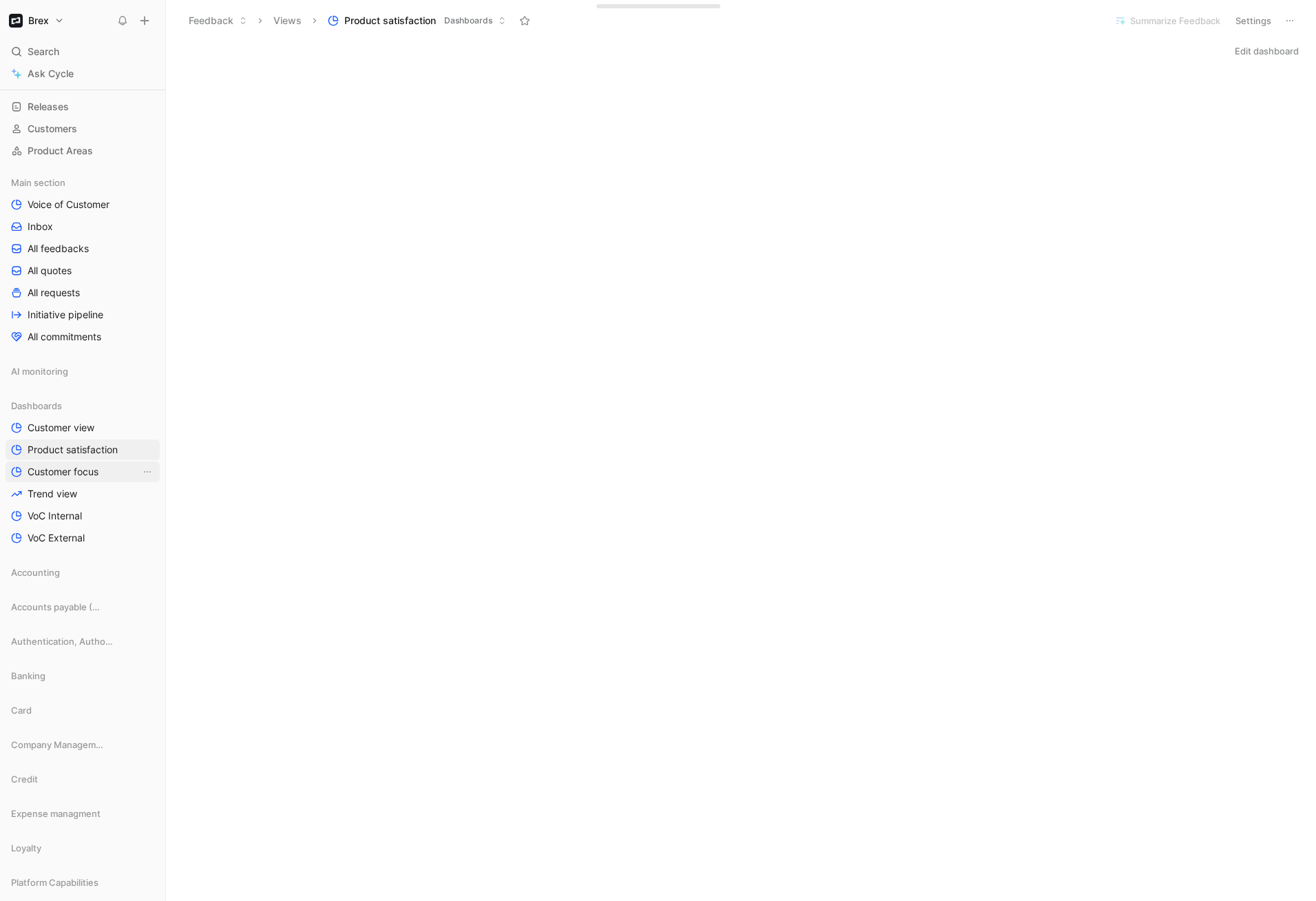 click on "[COMPANY]" at bounding box center [63, 472] 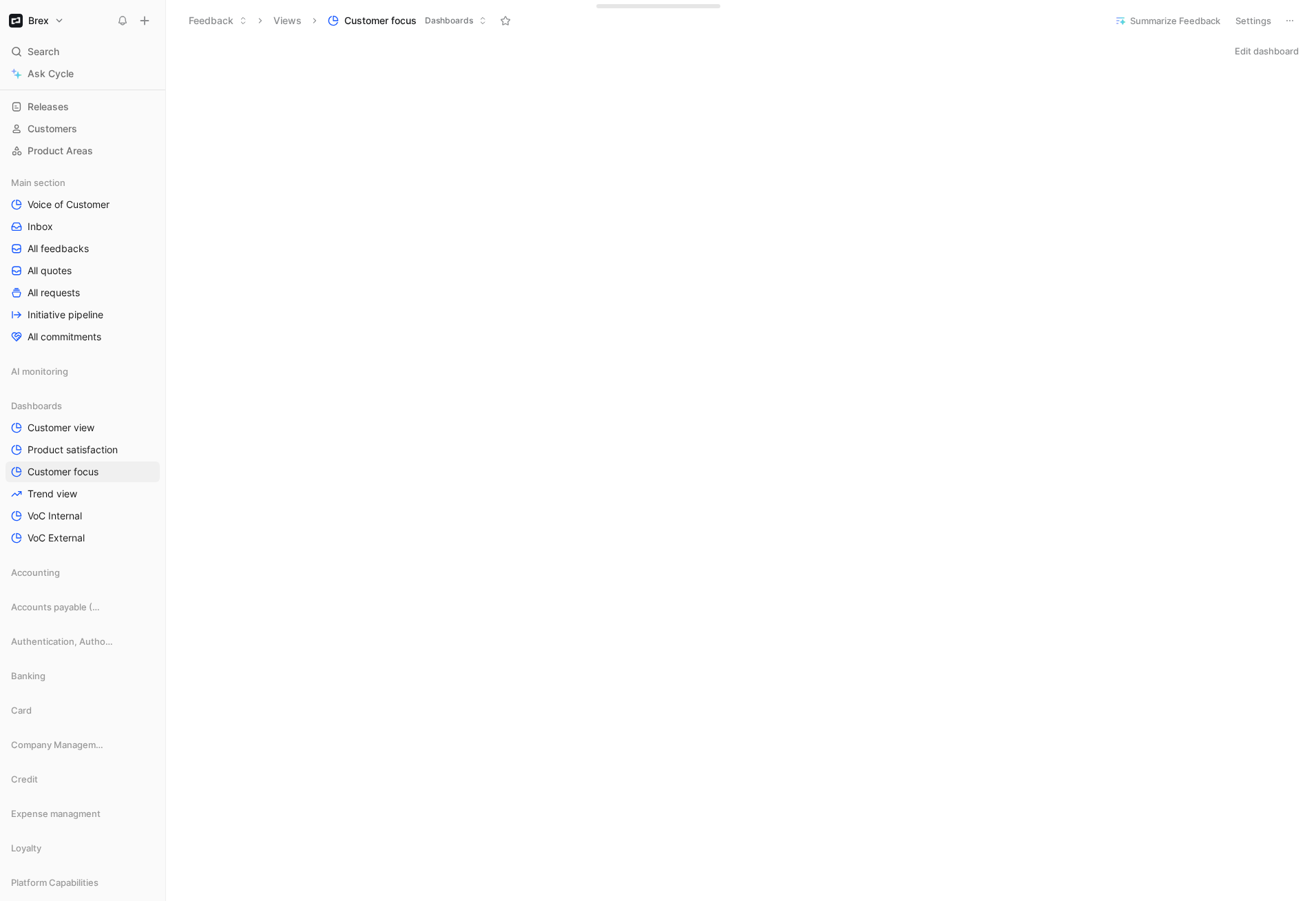 click on "[COMPANY]" at bounding box center [1266, 51] 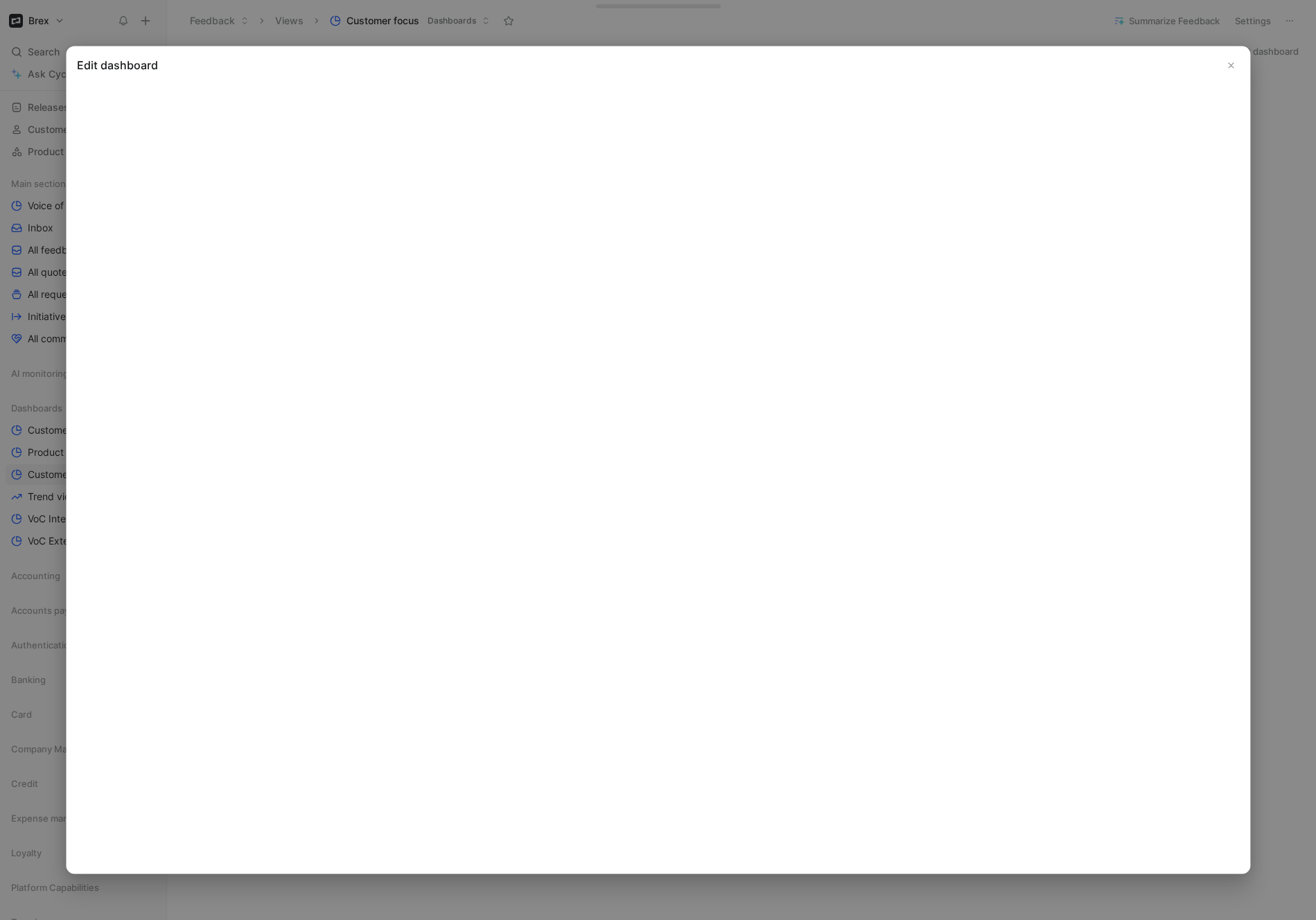 click at bounding box center [1231, 65] 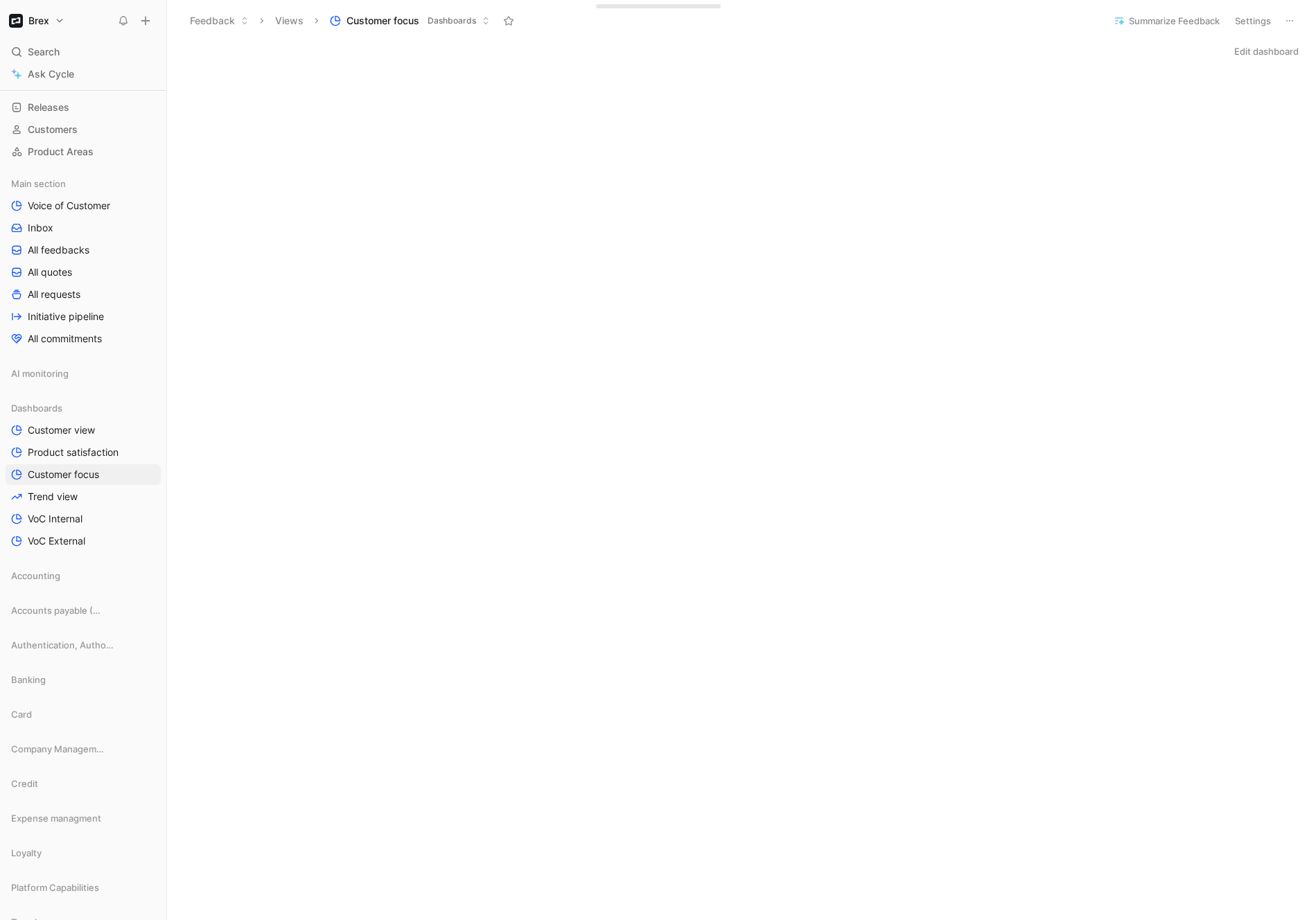 click on "[COMPANY]" at bounding box center [1266, 51] 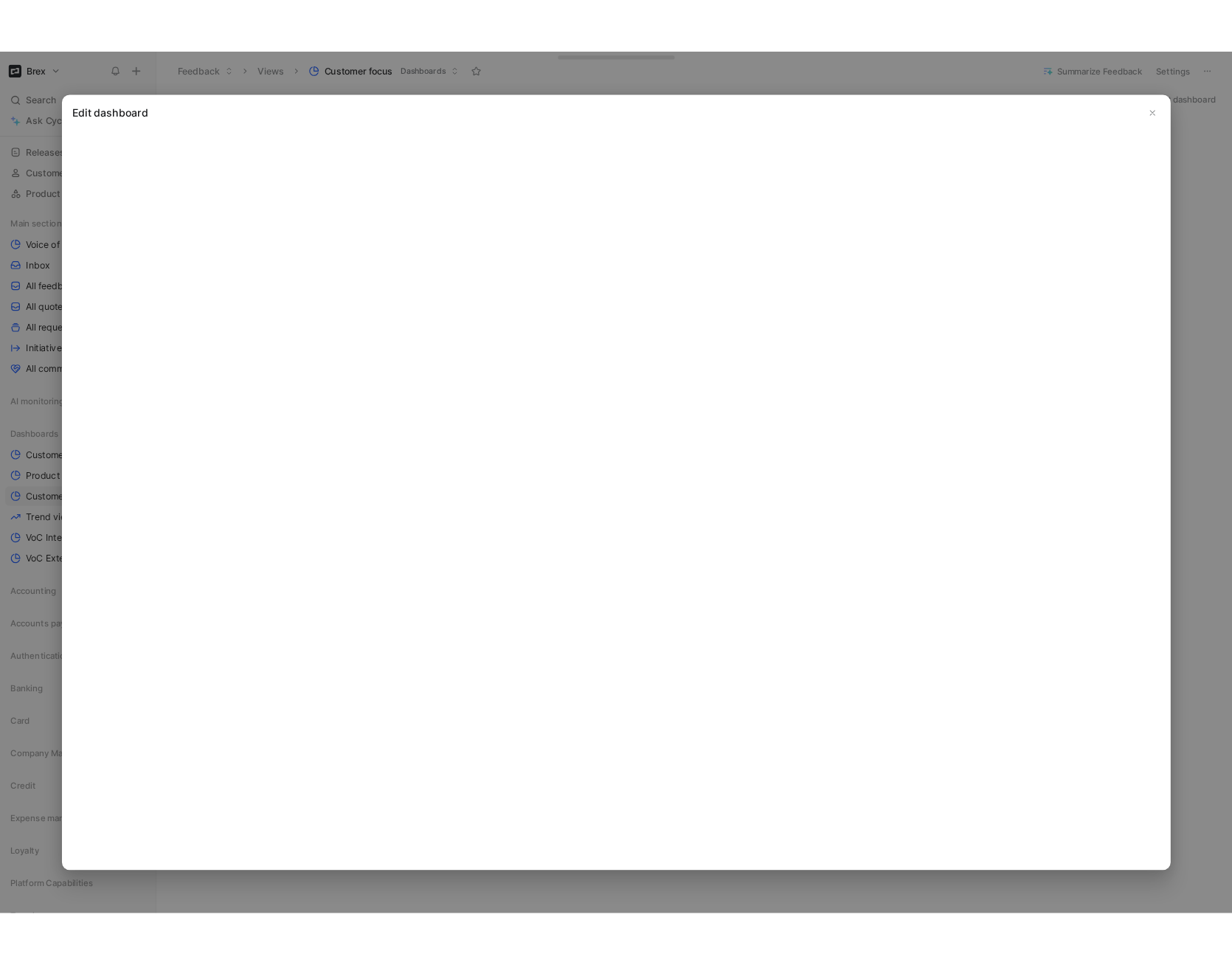 scroll, scrollTop: 89, scrollLeft: 0, axis: vertical 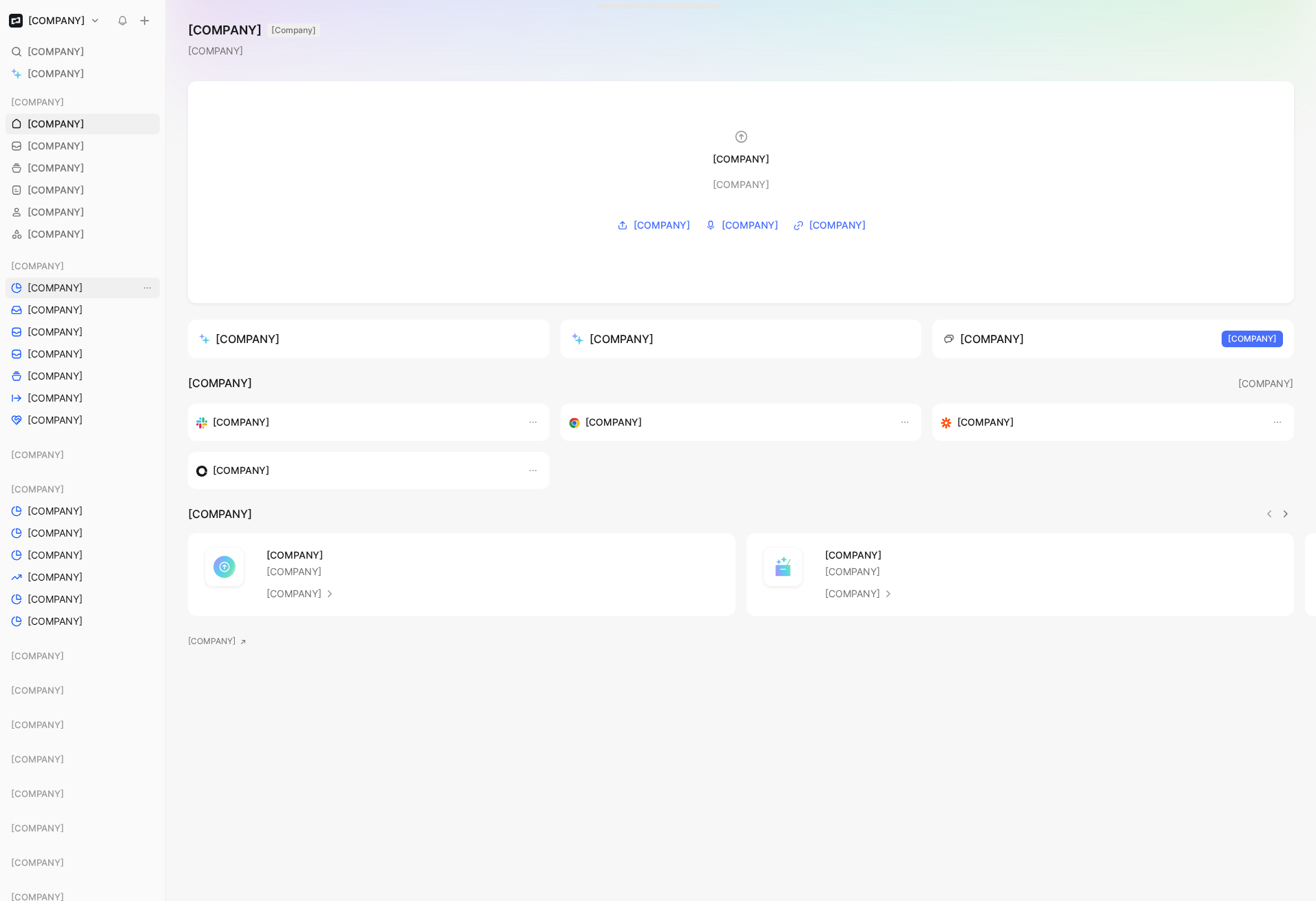 click on "[COMPANY]" at bounding box center [55, 288] 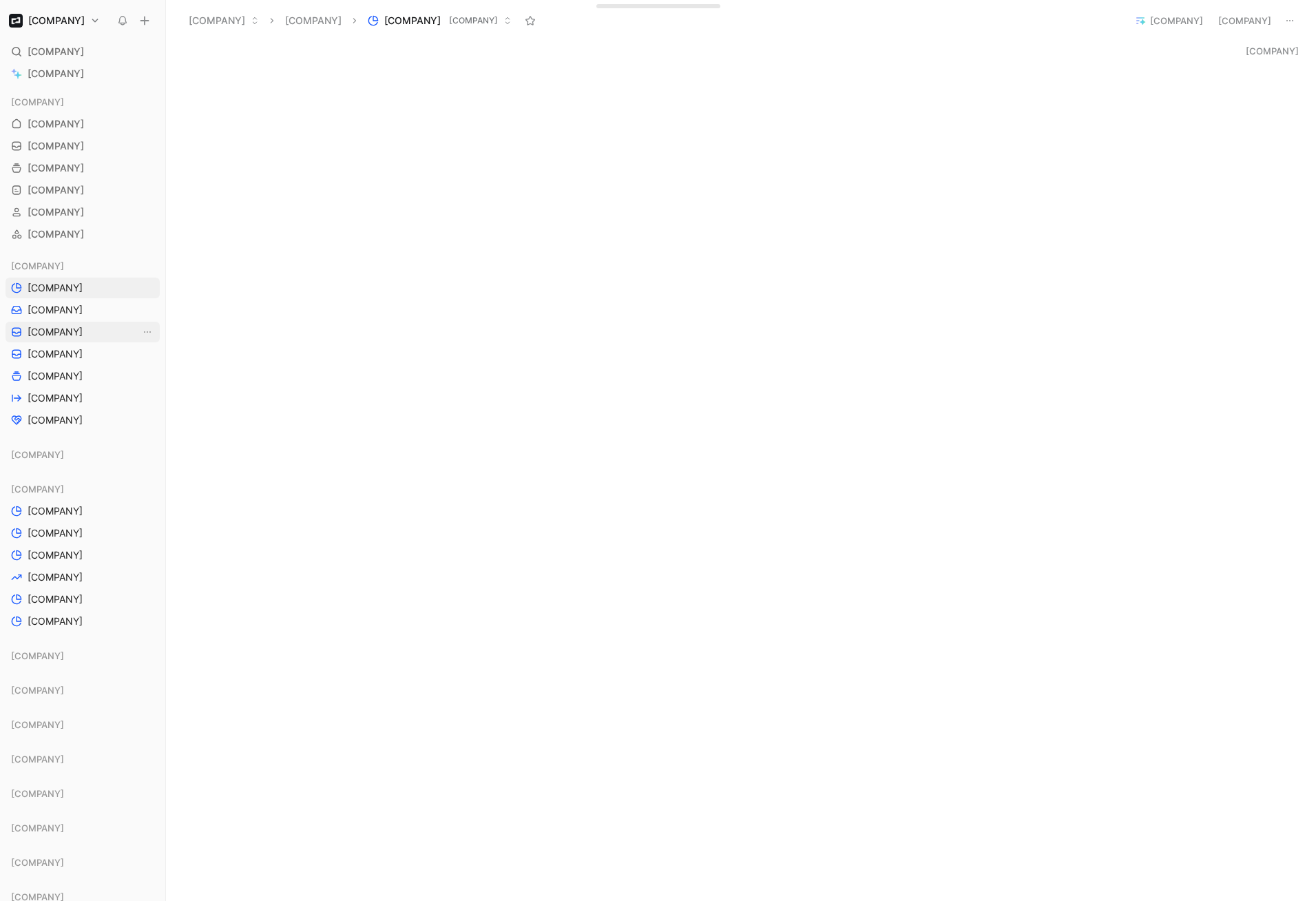 click on "[COMPANY]" at bounding box center [55, 332] 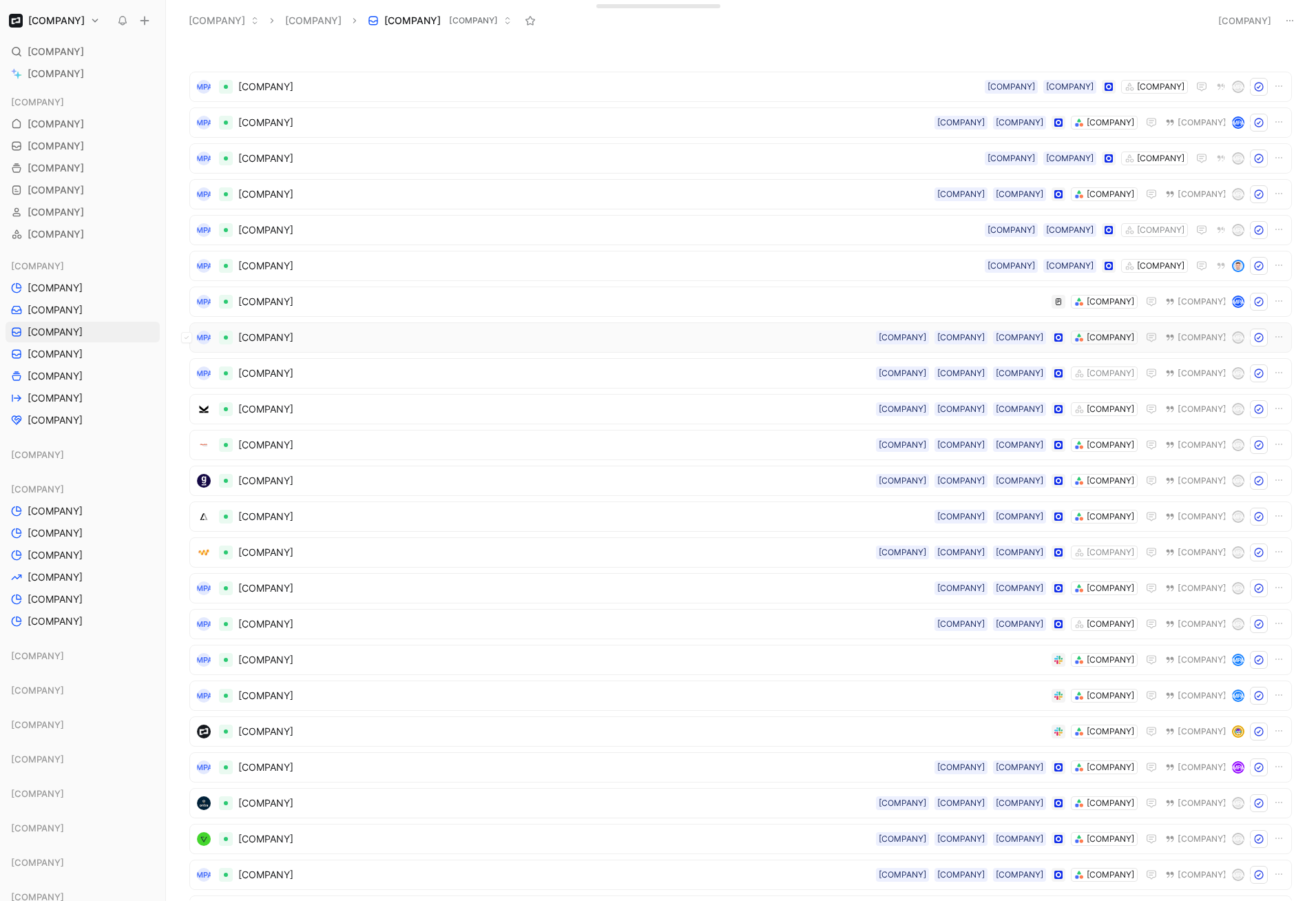 click on "[COMPANY]" at bounding box center [554, 338] 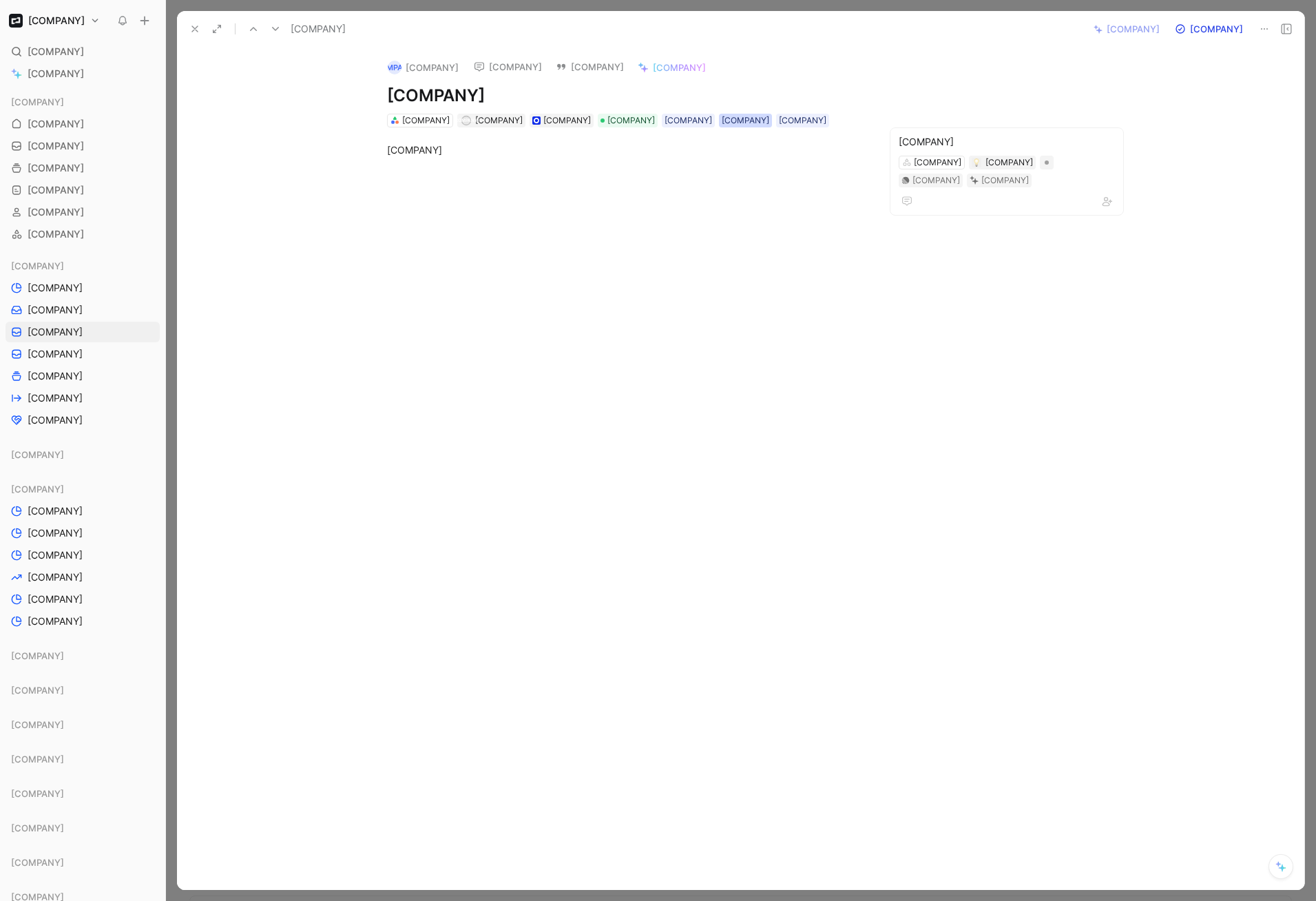 click on "[COMPANY]" at bounding box center (688, 121) 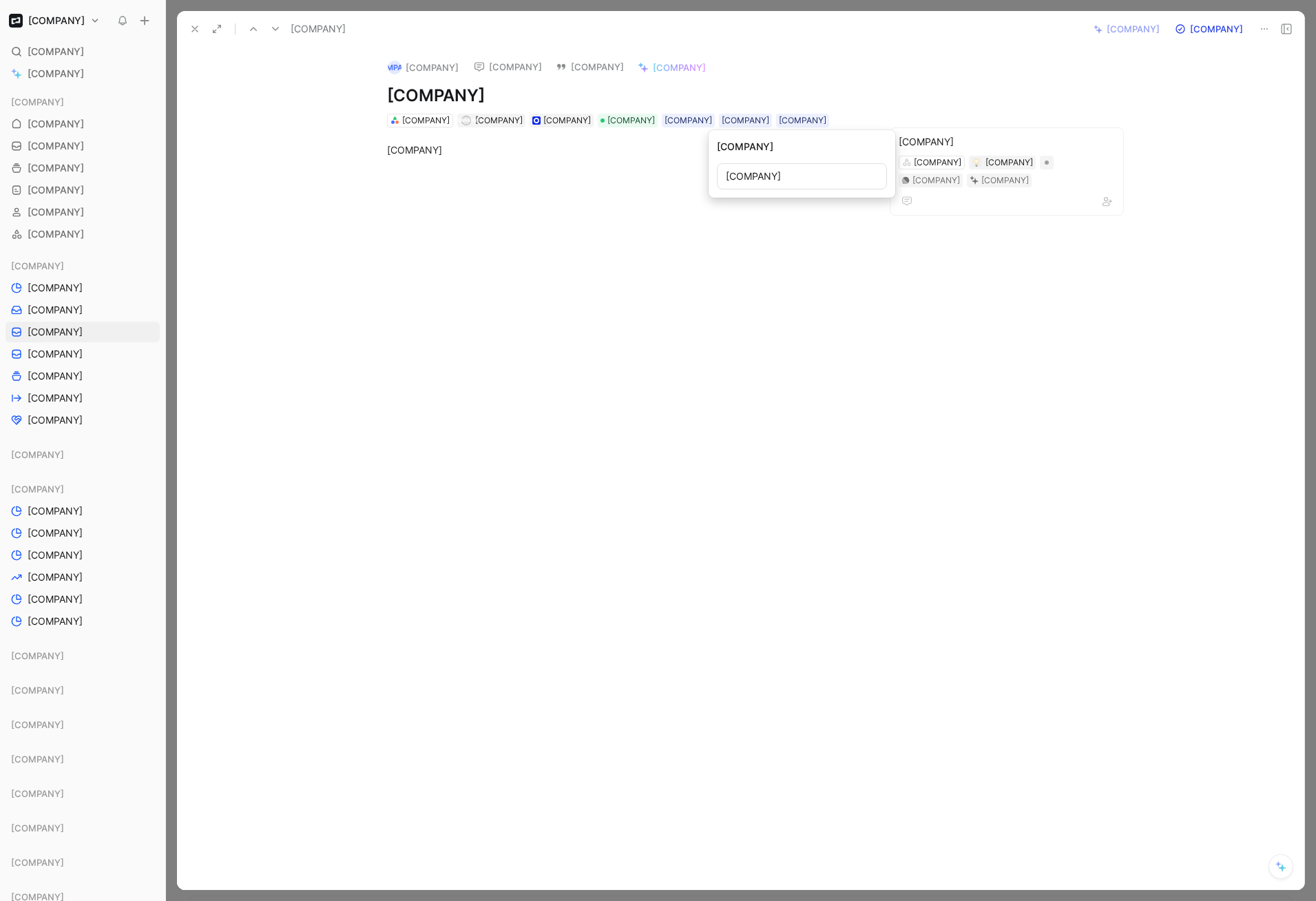 click on "[COMPANY]" at bounding box center [802, 176] 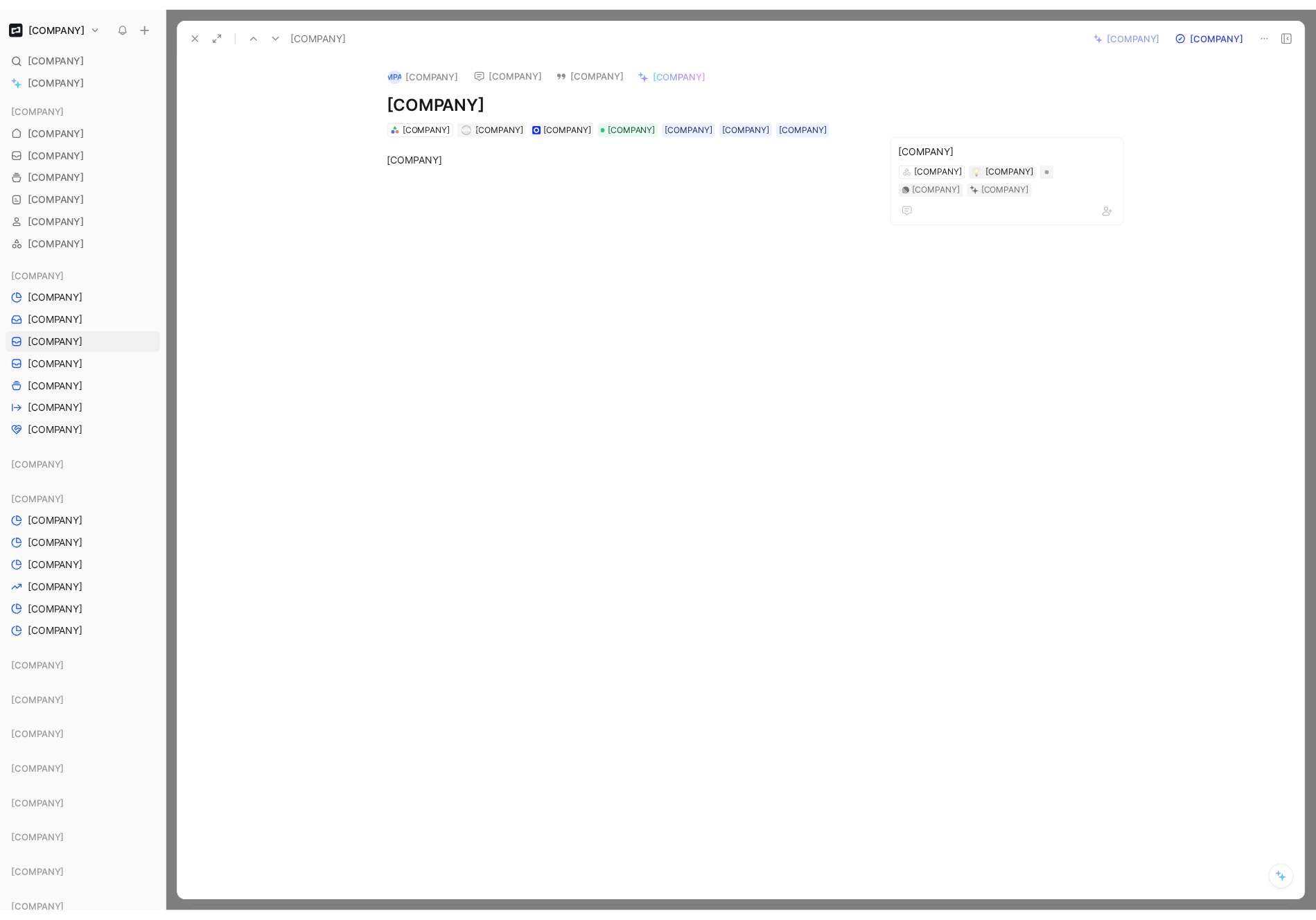 scroll, scrollTop: 0, scrollLeft: 0, axis: both 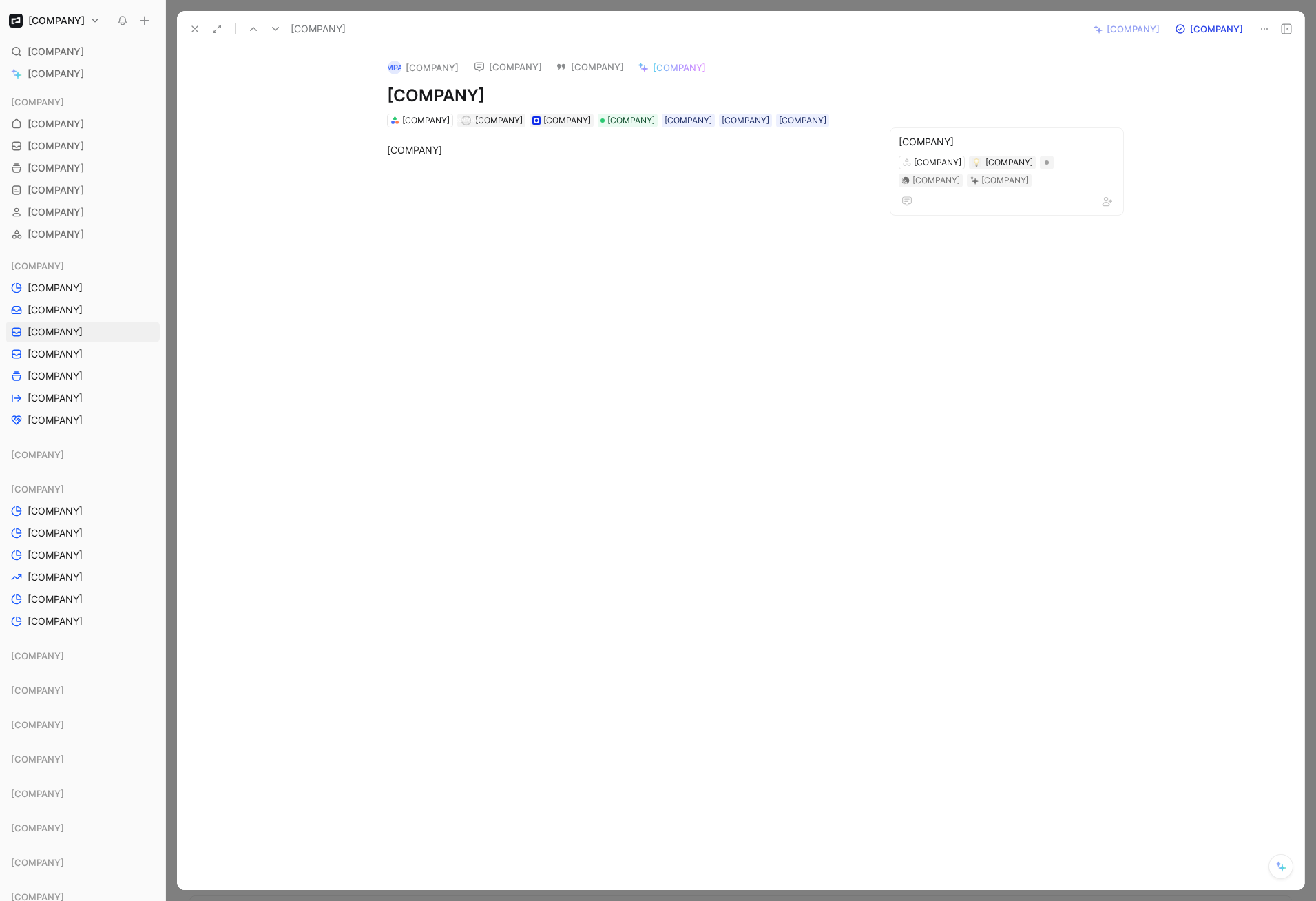 click on "[COMPANY]" at bounding box center (423, 68) 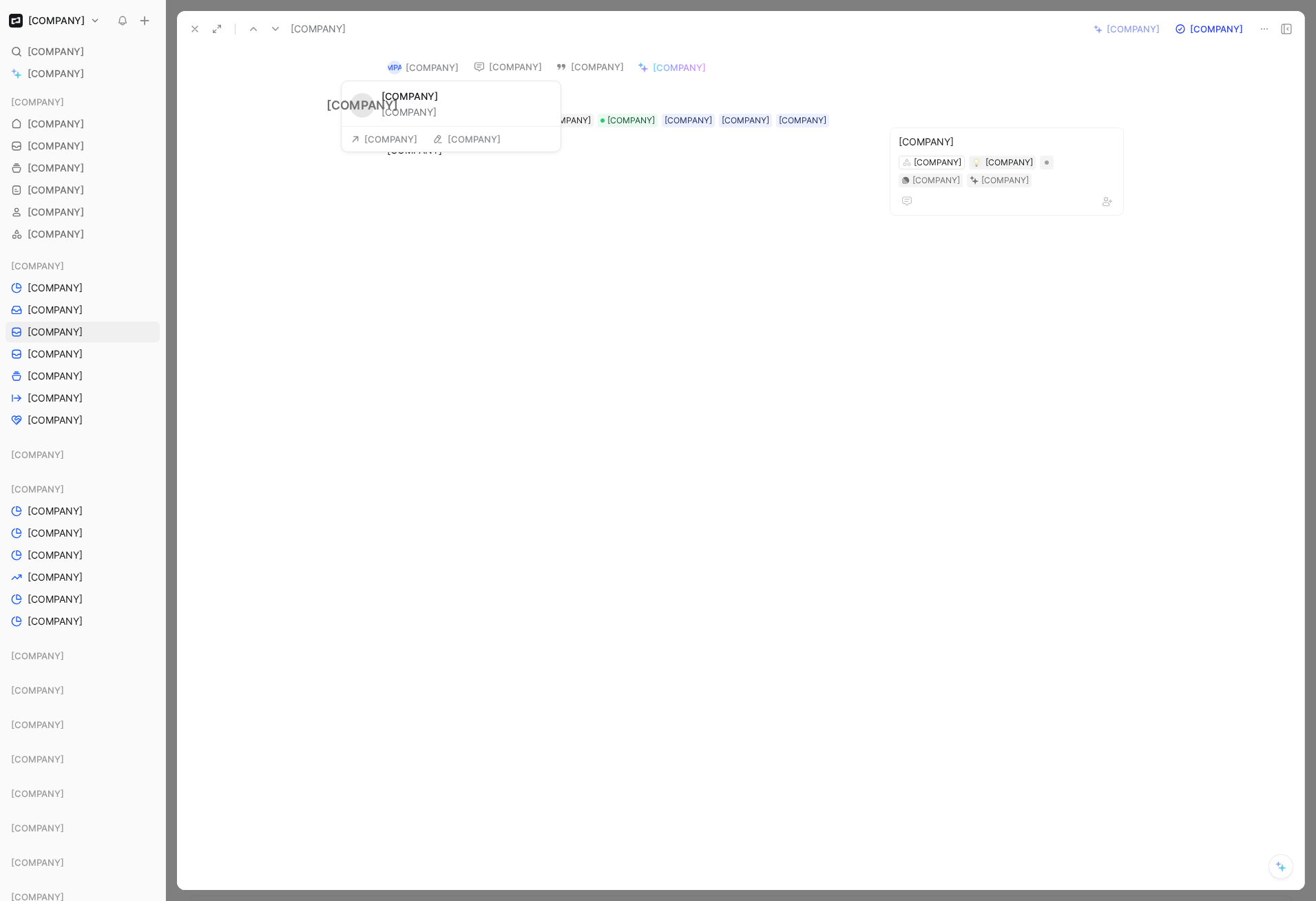 click on "[COMPANY]" at bounding box center (384, 139) 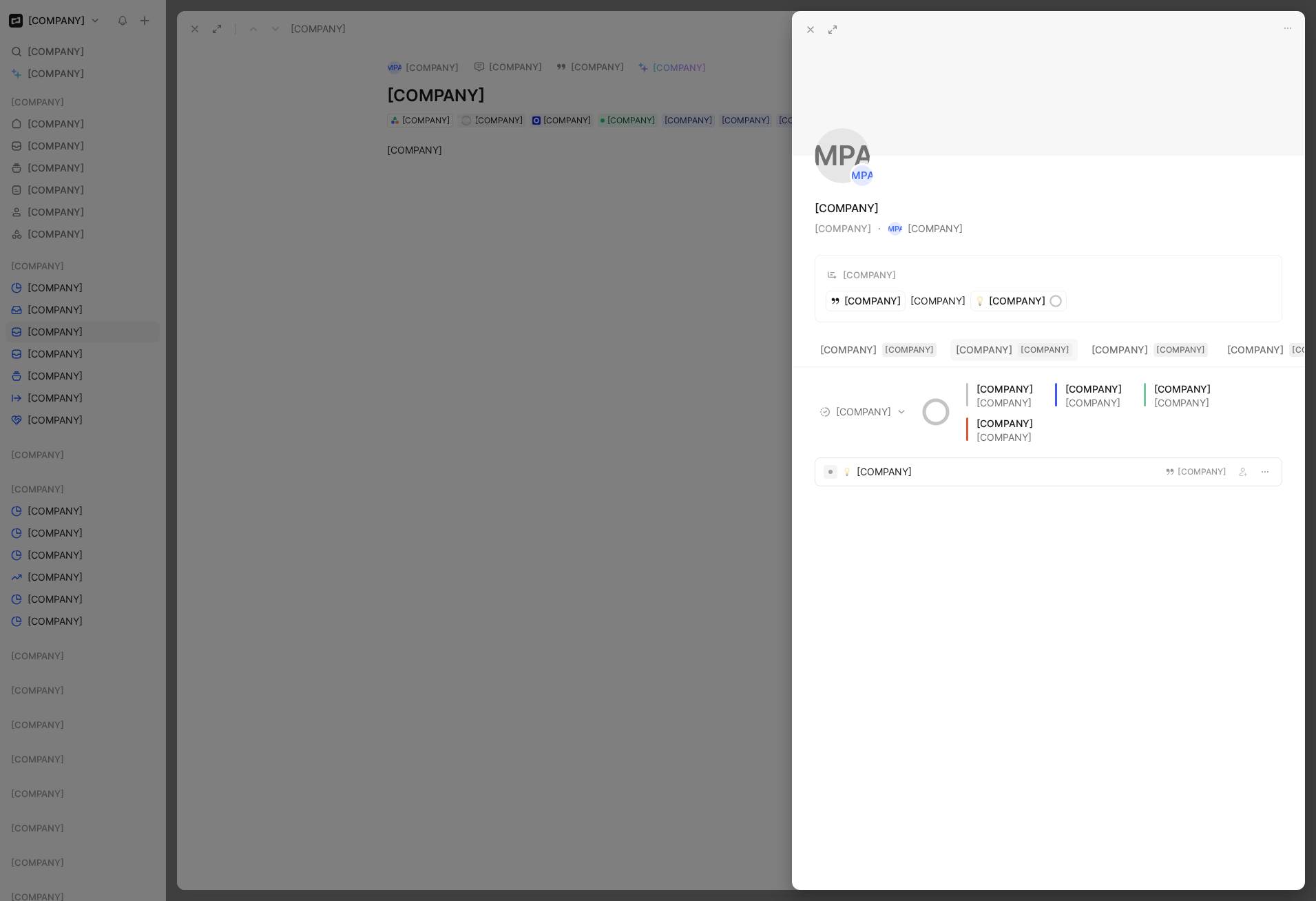 click on "[COMPANY]" at bounding box center (1014, 350) 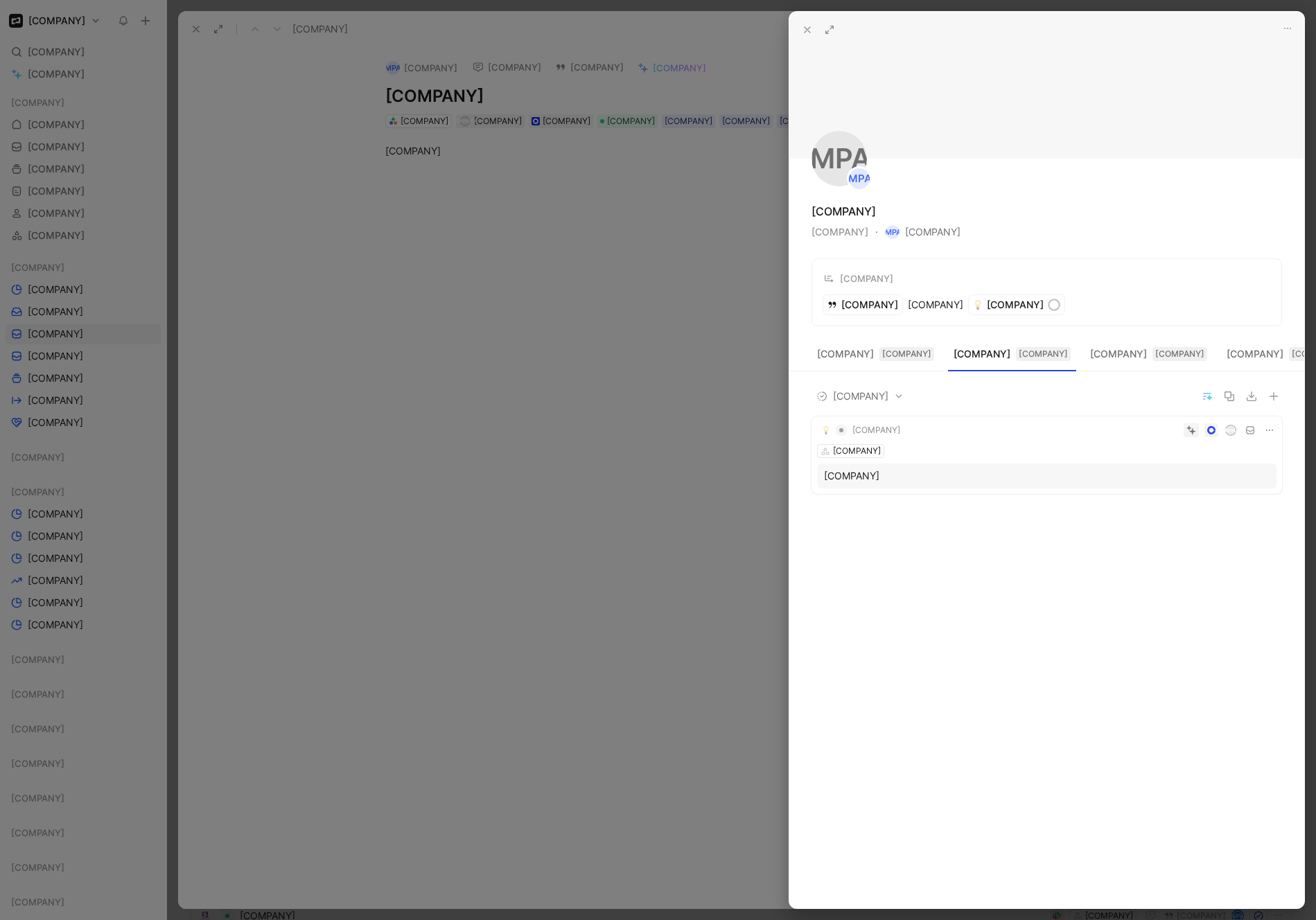 click at bounding box center [807, 30] 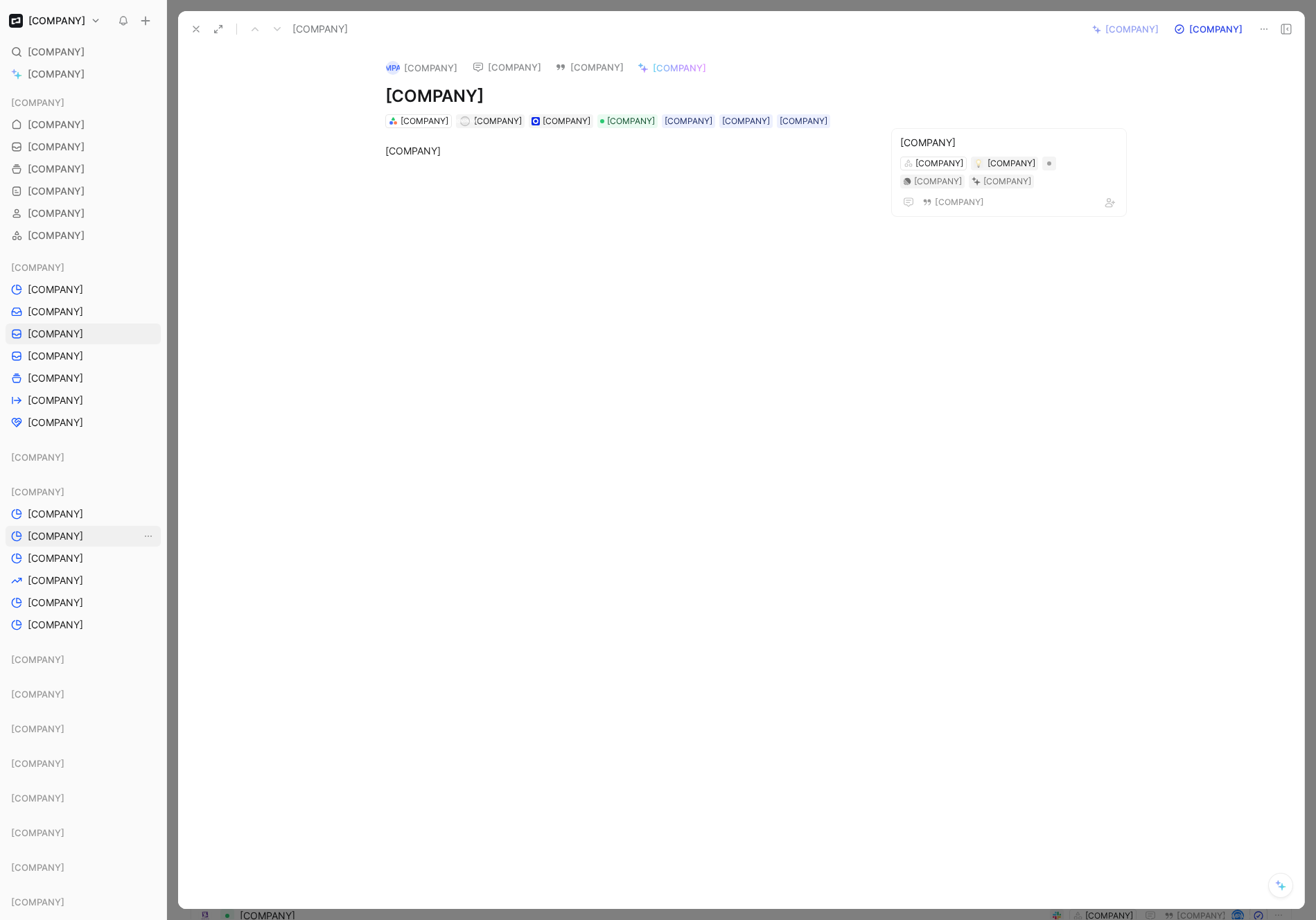 click on "[COMPANY]" at bounding box center [55, 536] 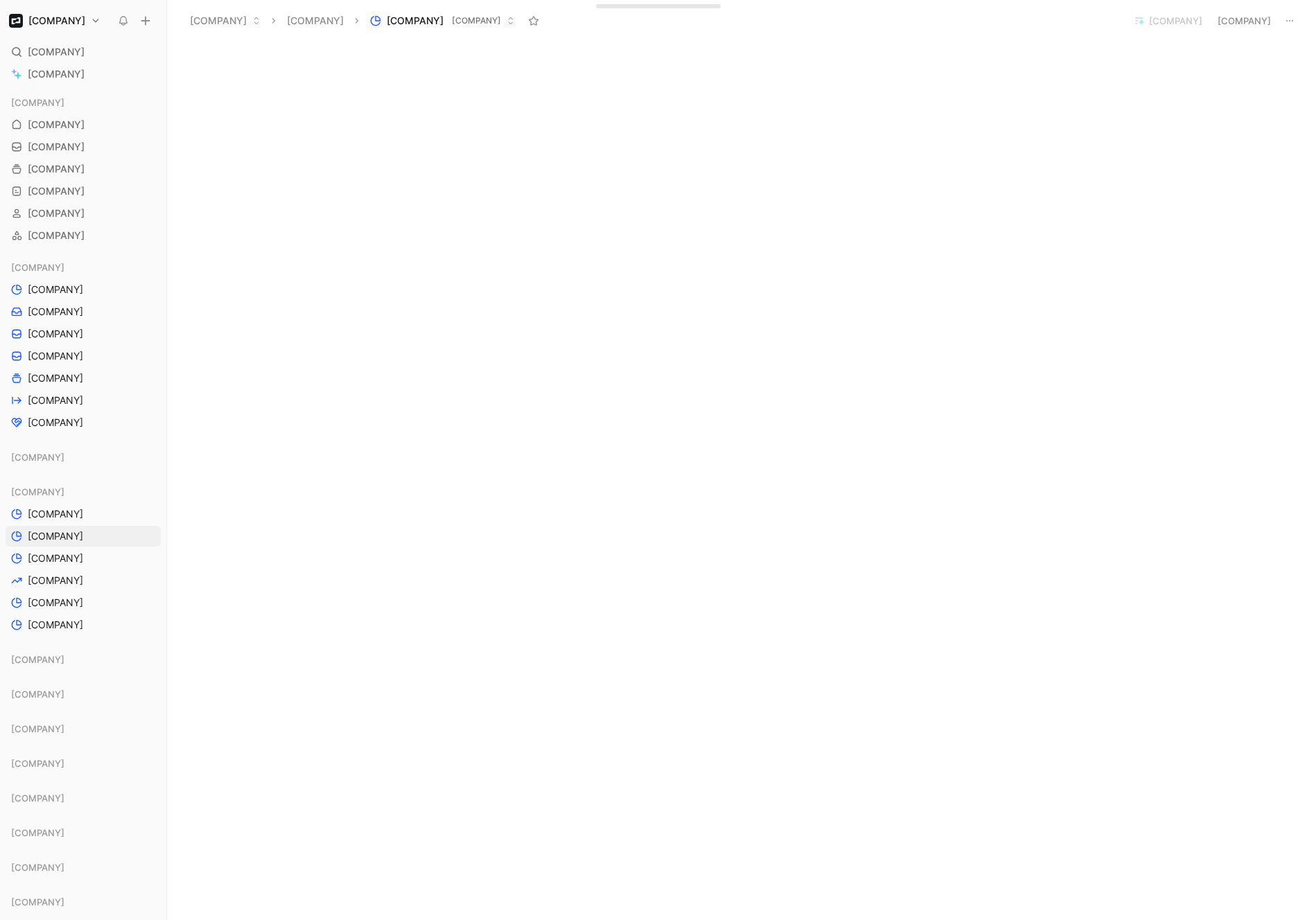 scroll, scrollTop: 0, scrollLeft: 0, axis: both 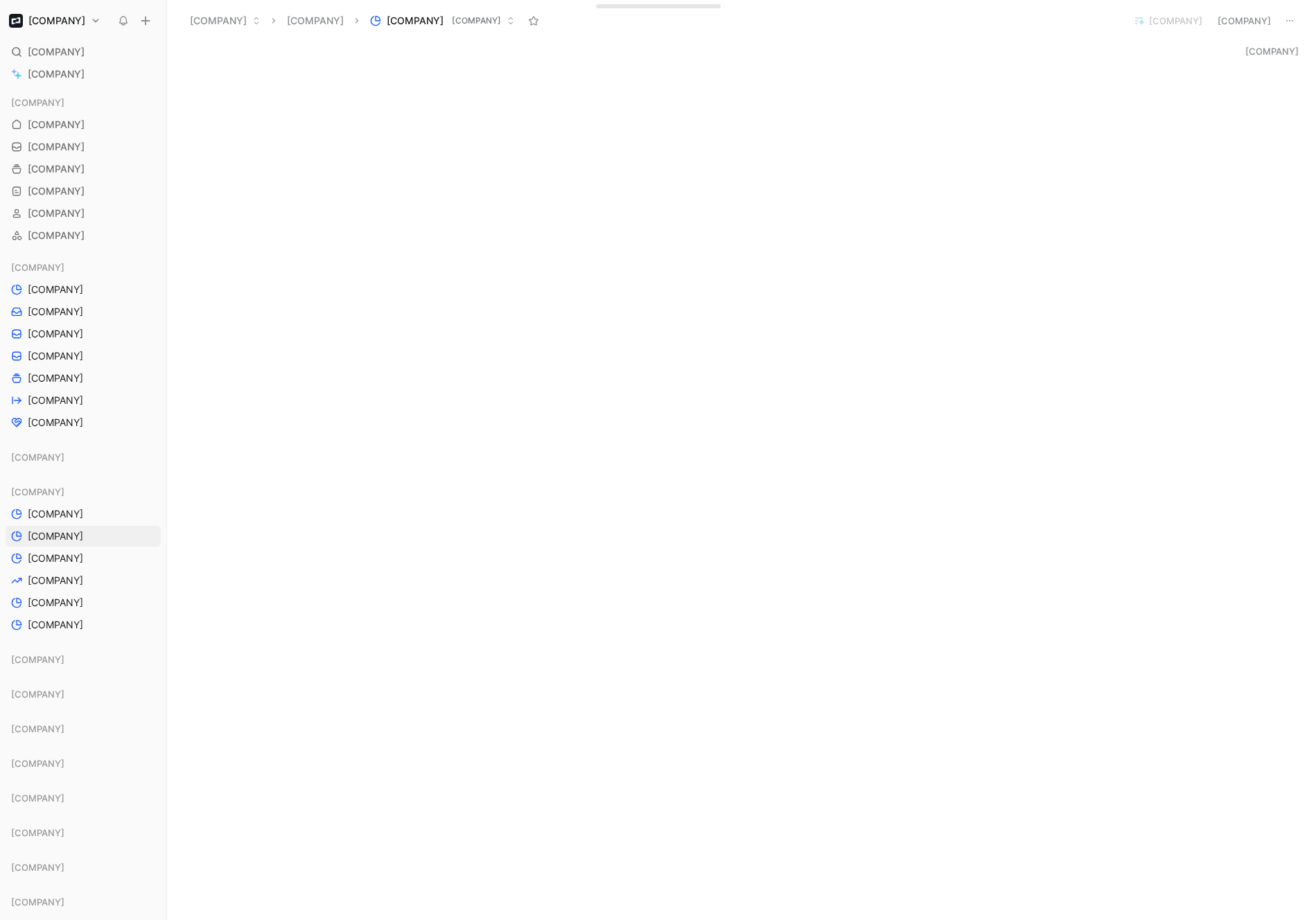 click on "[COMPANY]" at bounding box center [1272, 51] 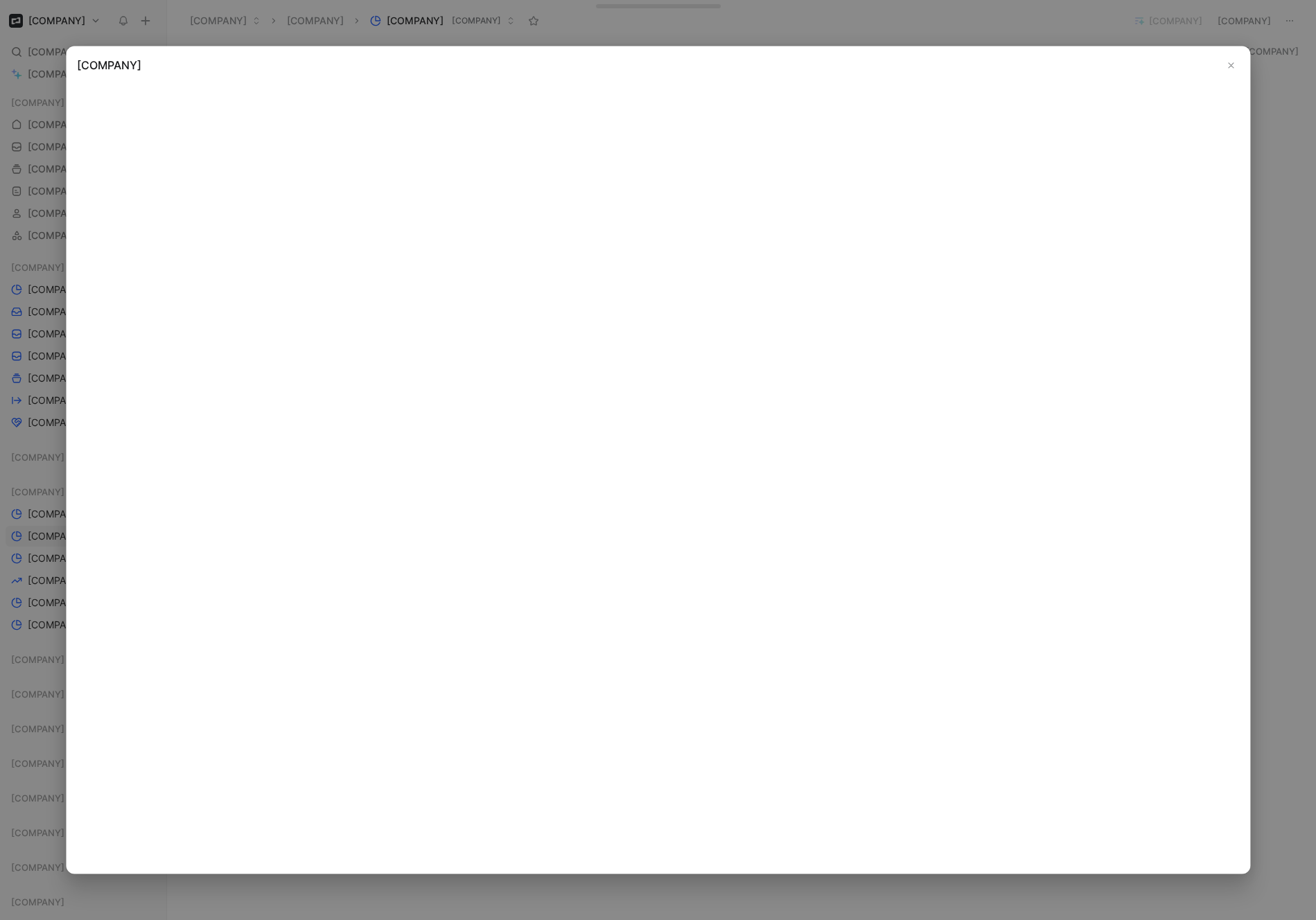 click at bounding box center [1231, 65] 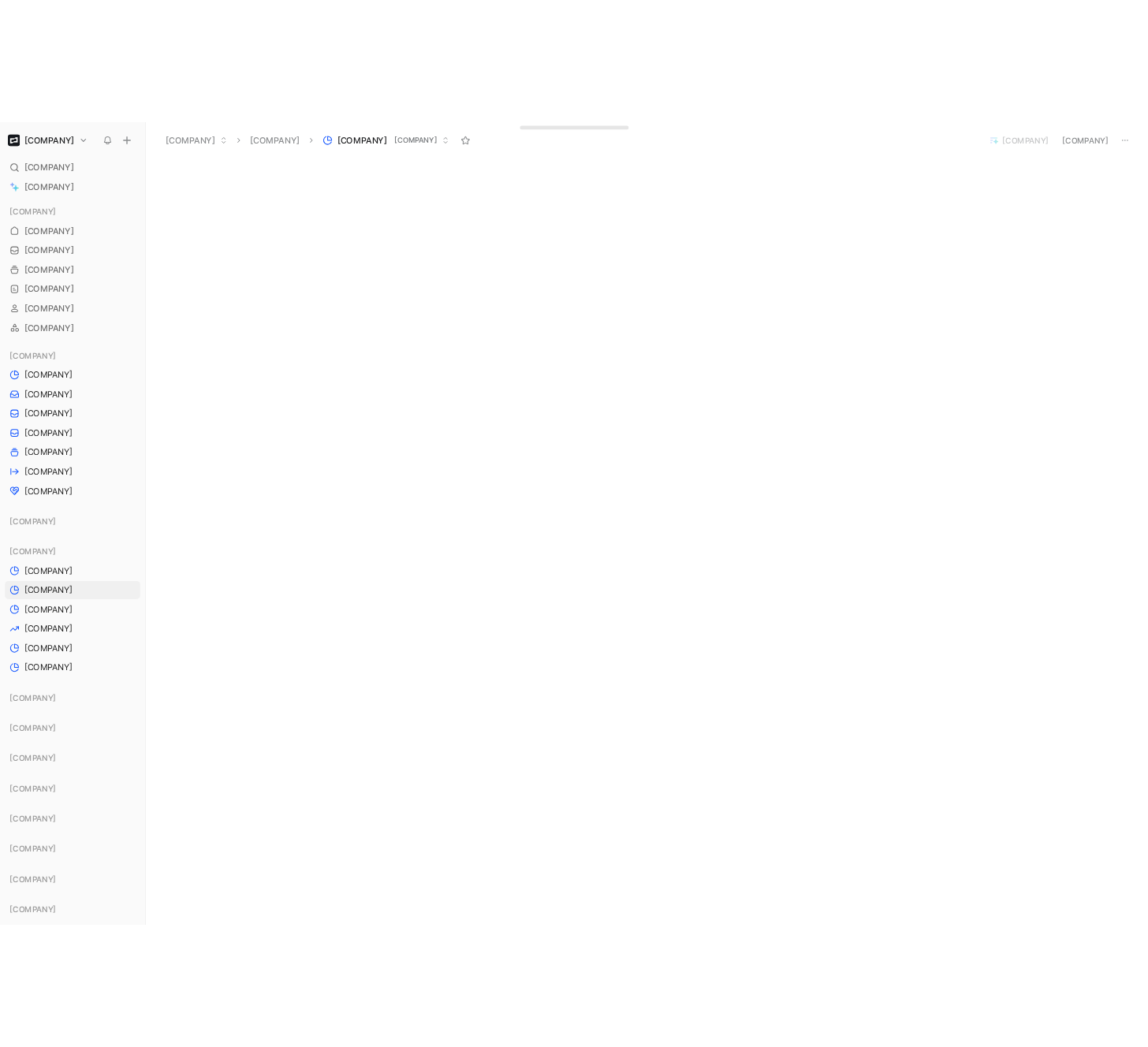 scroll, scrollTop: 0, scrollLeft: 0, axis: both 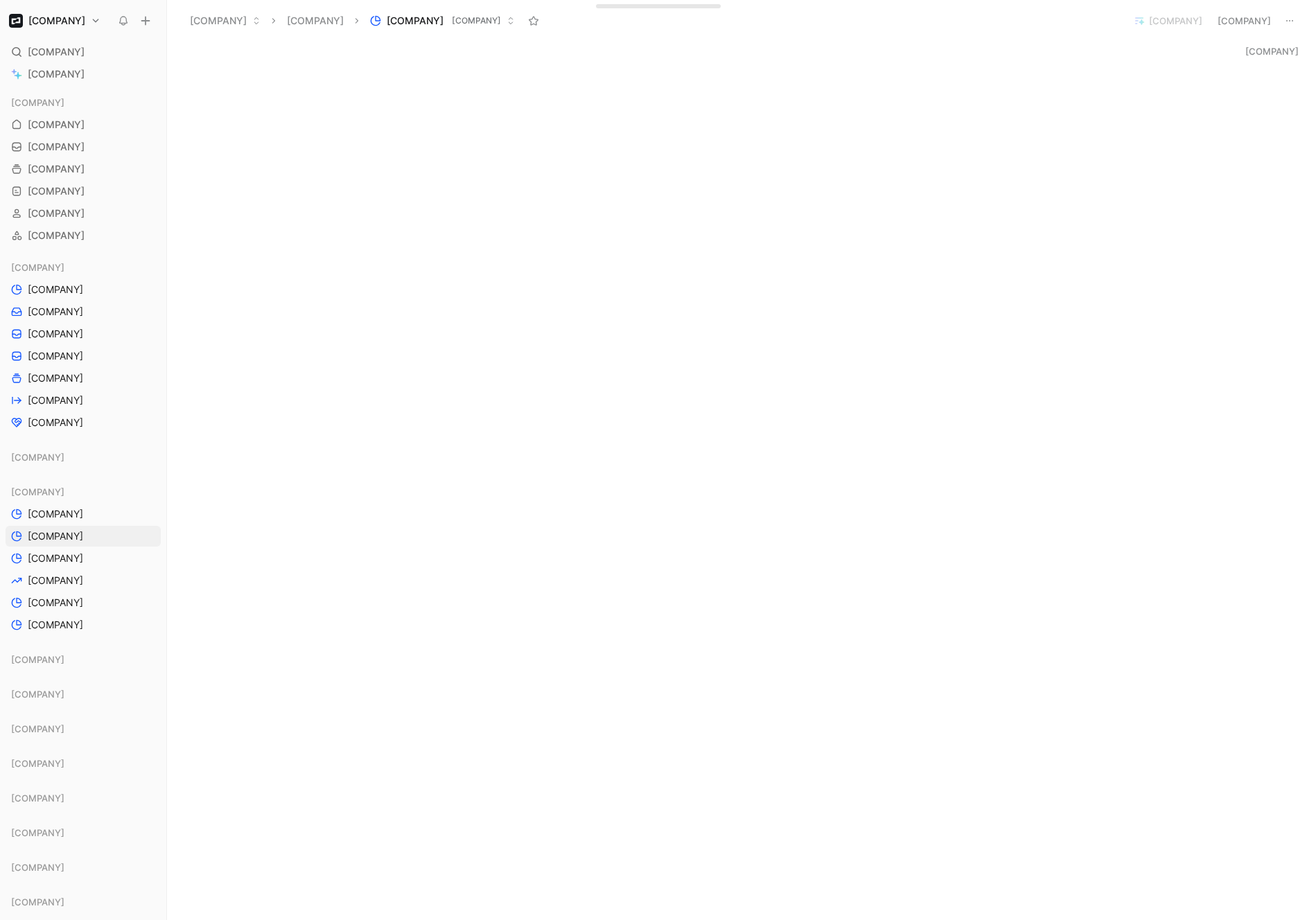 click on "[COMPANY]" at bounding box center [1272, 51] 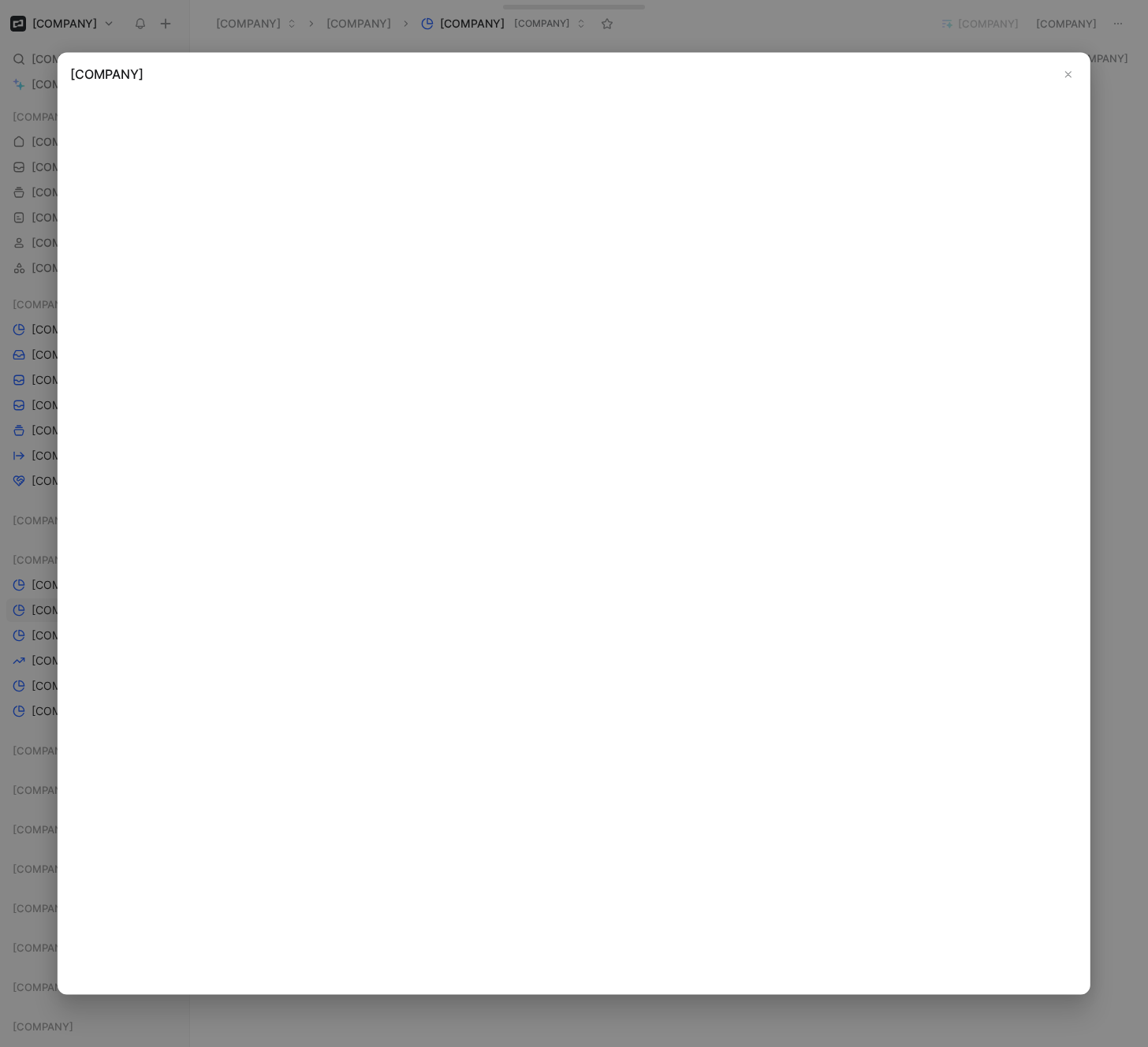 click at bounding box center (1068, 74) 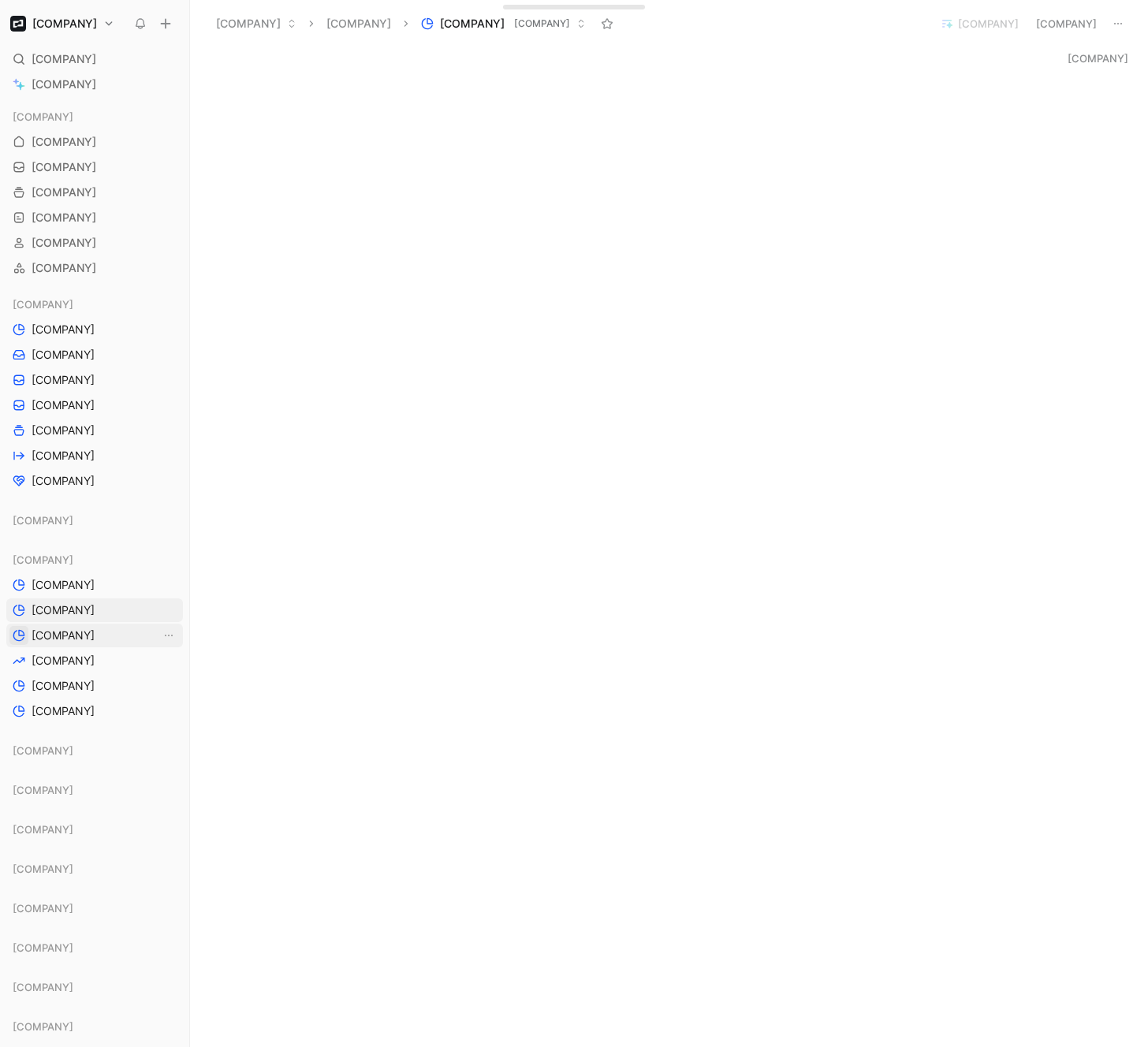 scroll, scrollTop: 3, scrollLeft: 0, axis: vertical 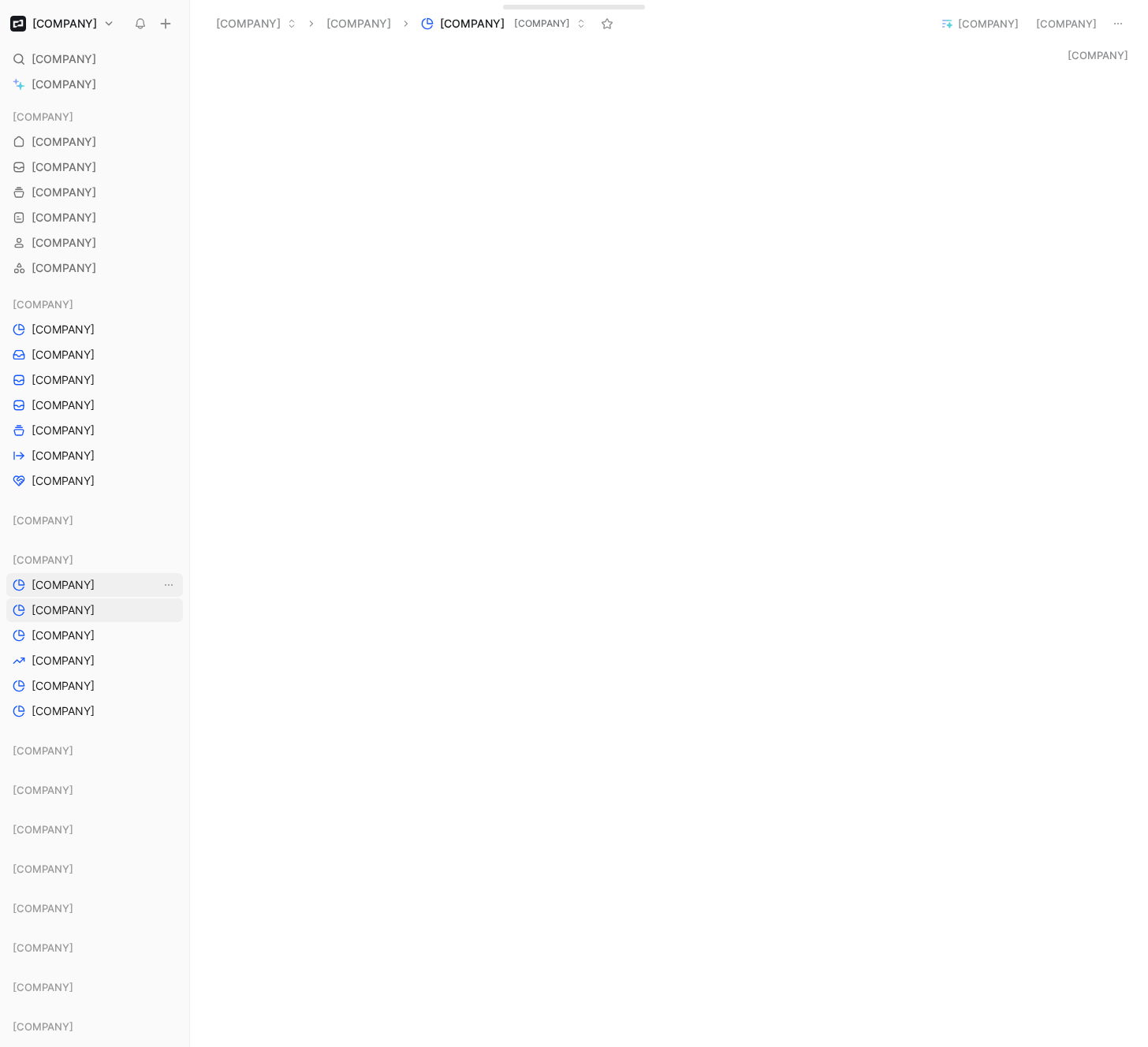 click on "[COMPANY]" at bounding box center (63, 585) 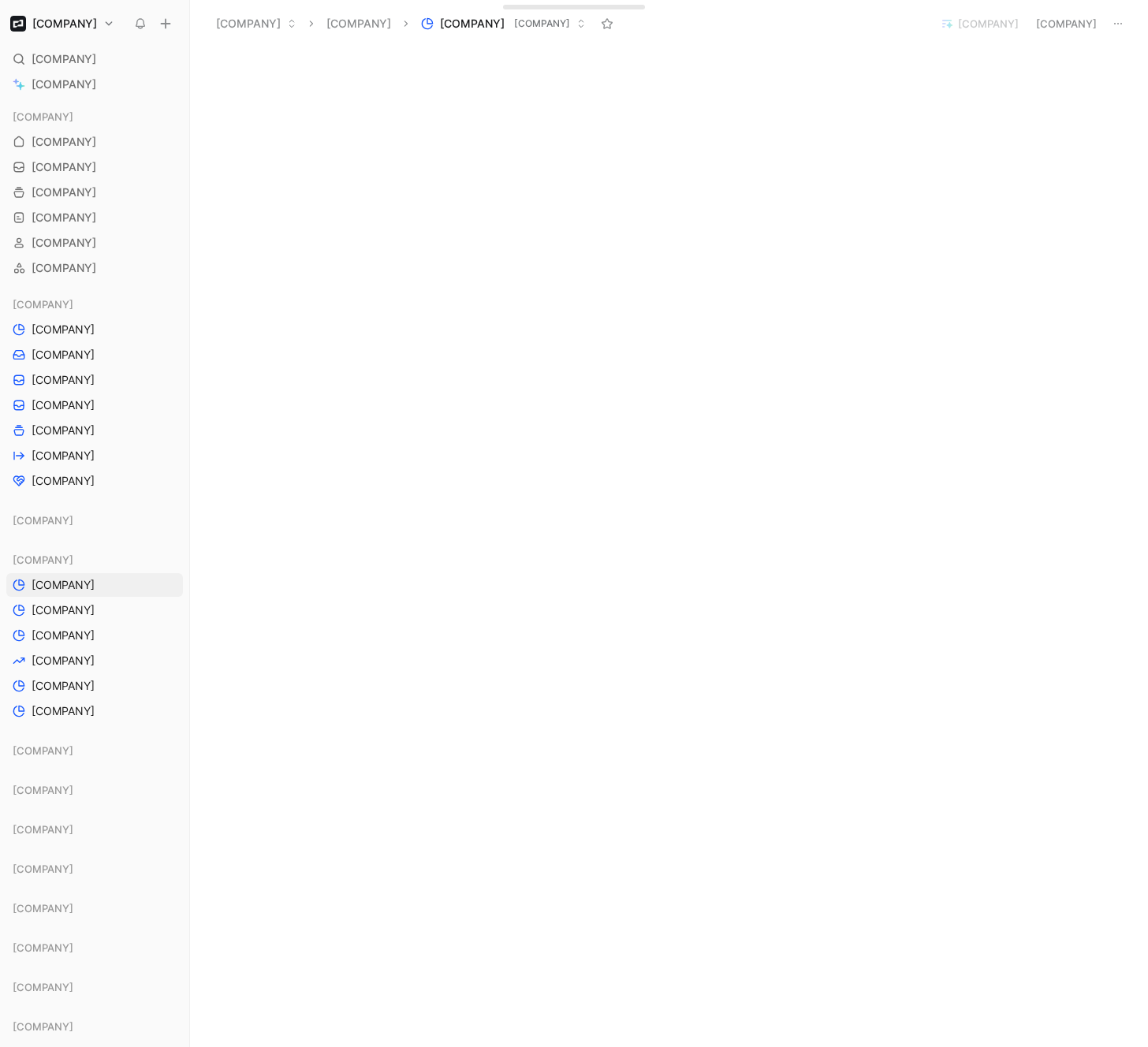 scroll, scrollTop: 0, scrollLeft: 0, axis: both 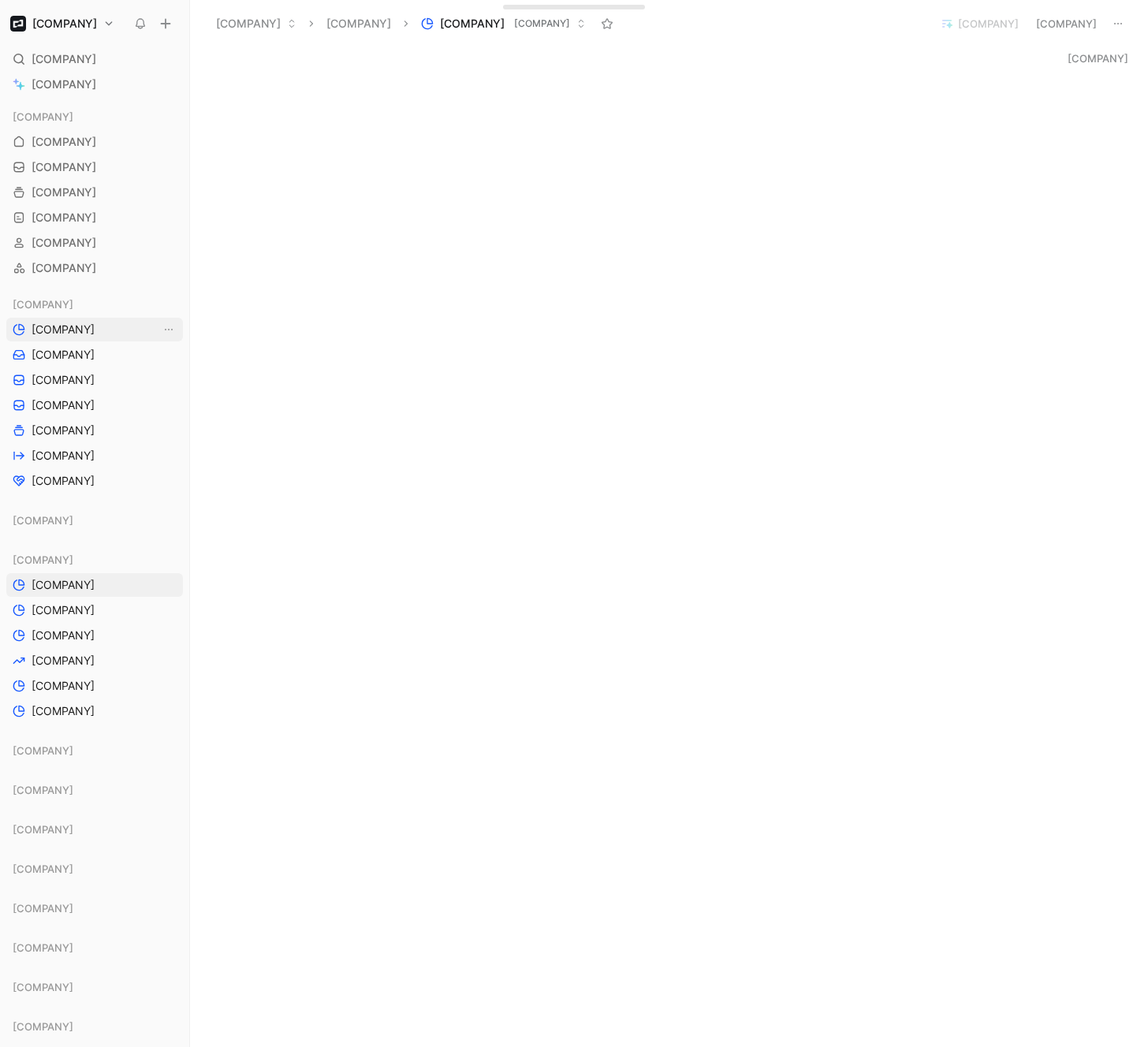click on "[COMPANY]" at bounding box center (63, 330) 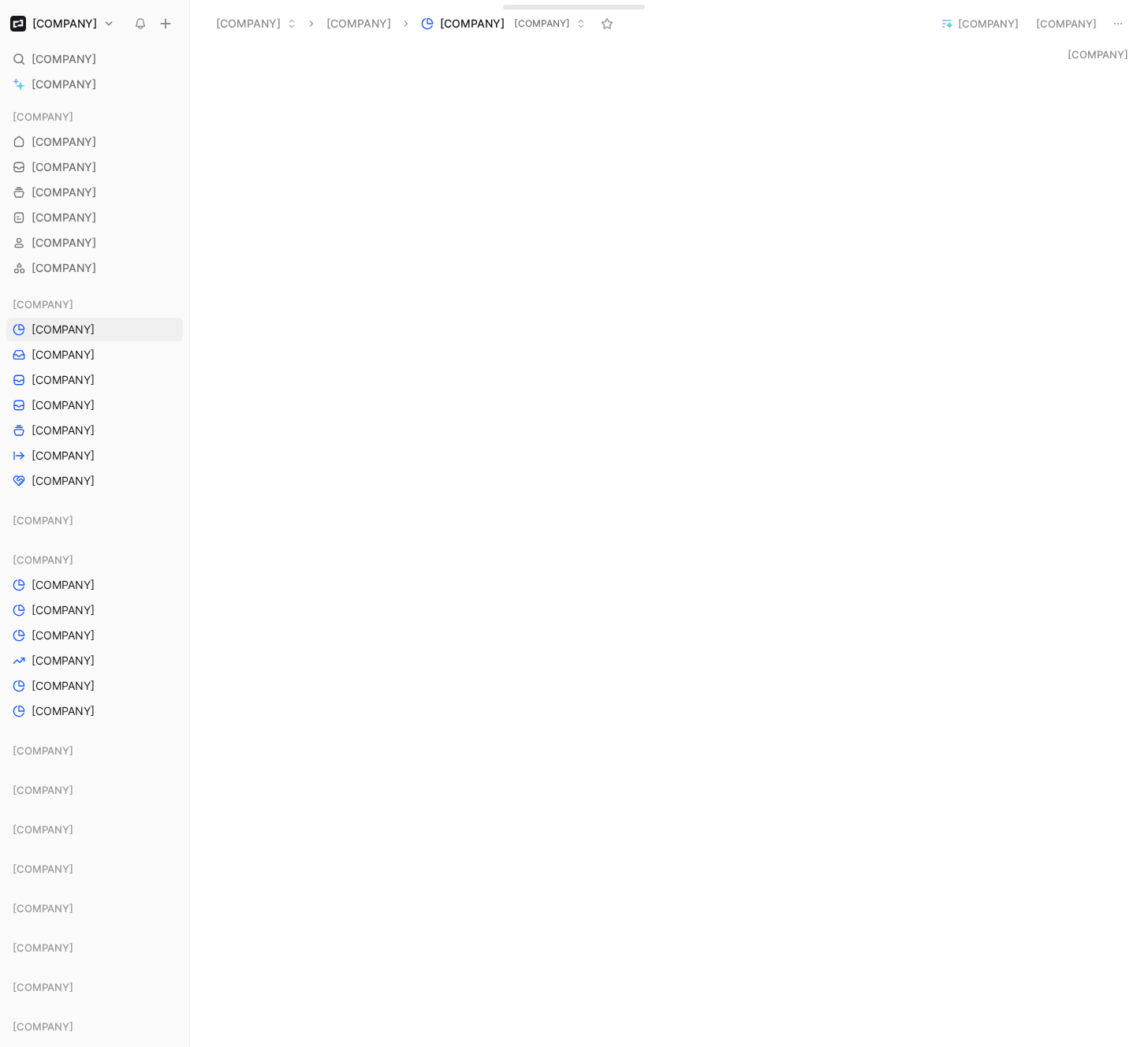 scroll, scrollTop: 0, scrollLeft: 0, axis: both 